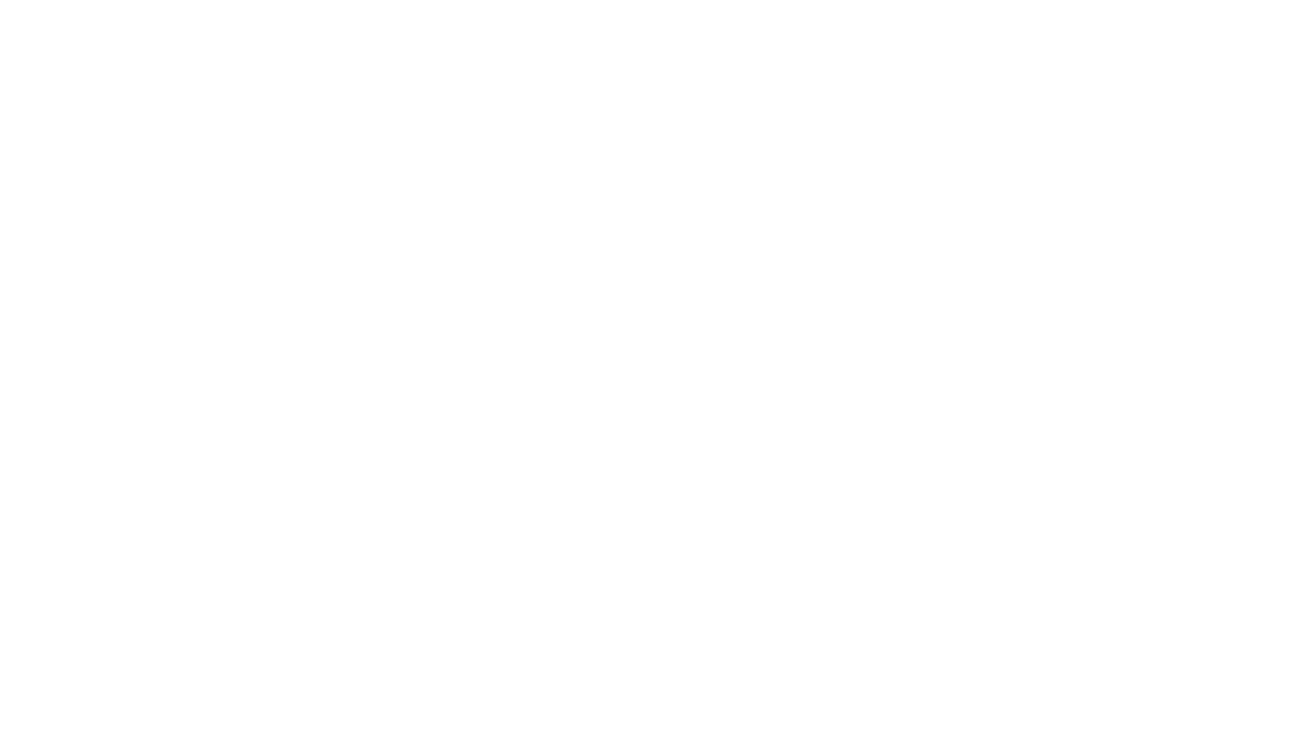 scroll, scrollTop: 0, scrollLeft: 0, axis: both 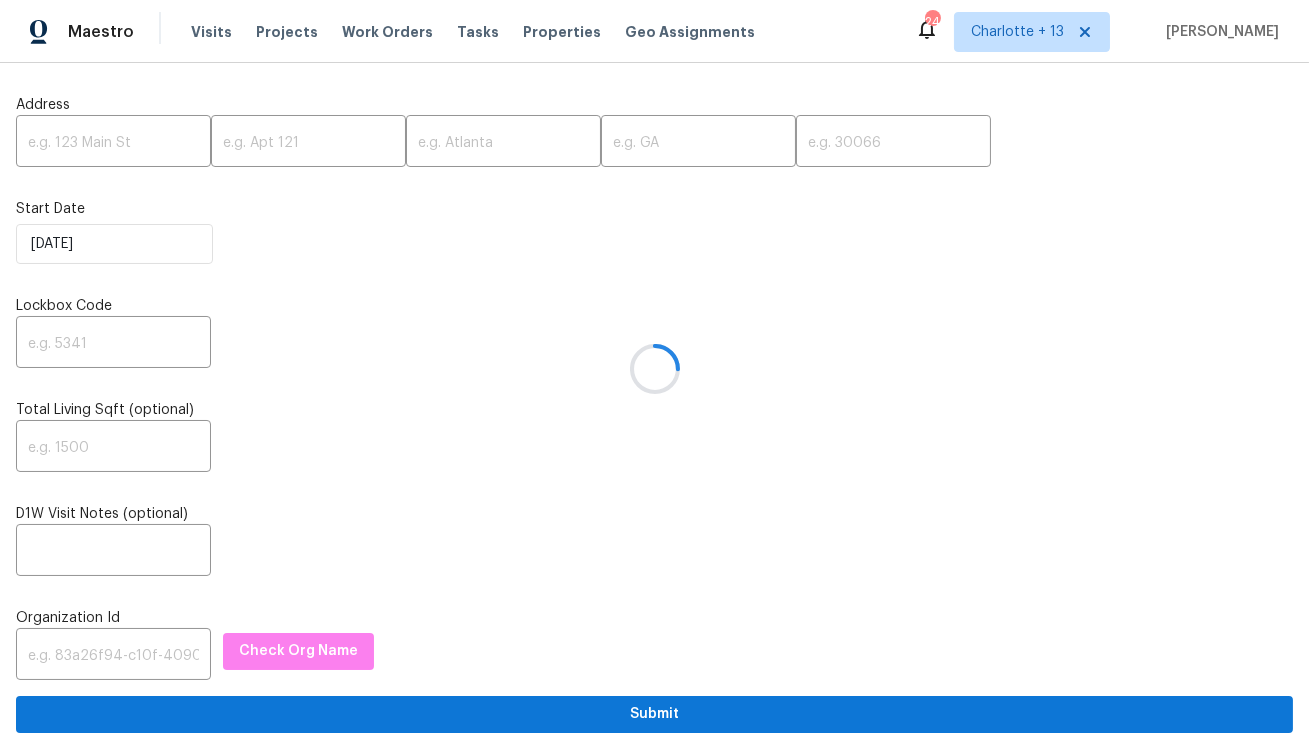click at bounding box center (654, 369) 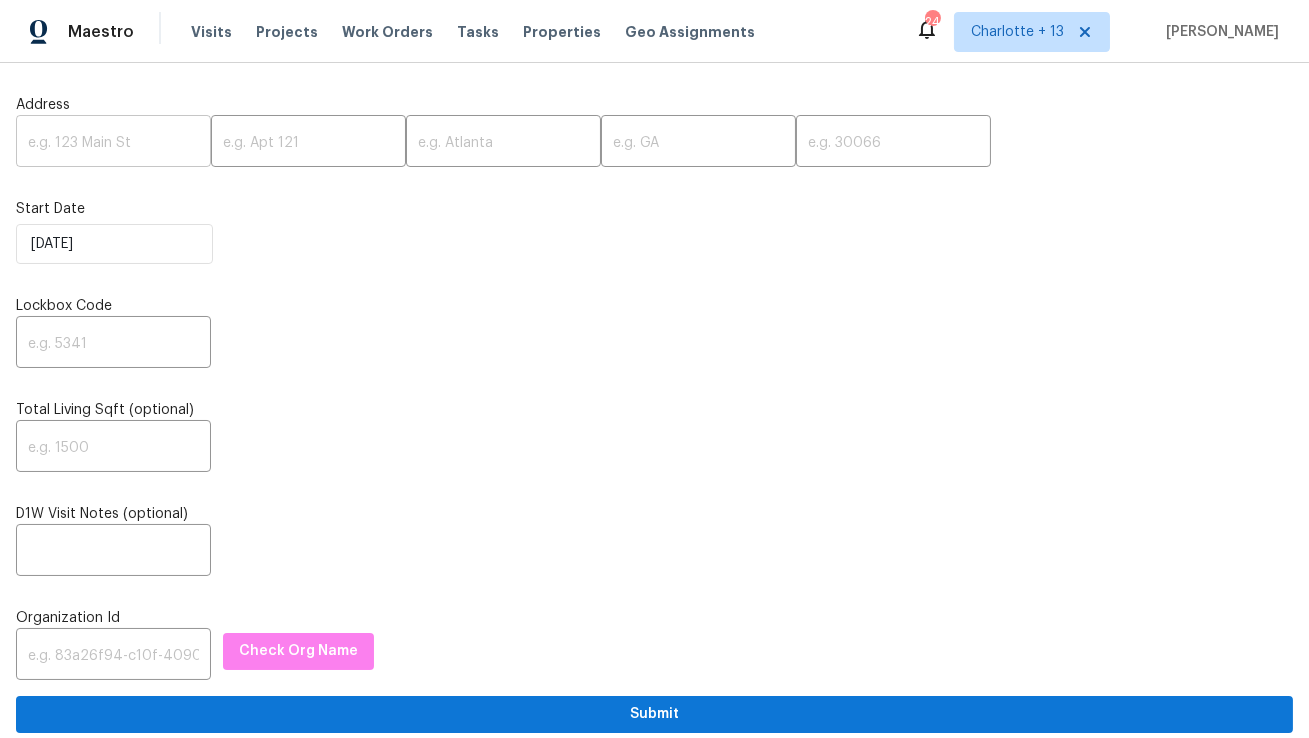 click at bounding box center [113, 143] 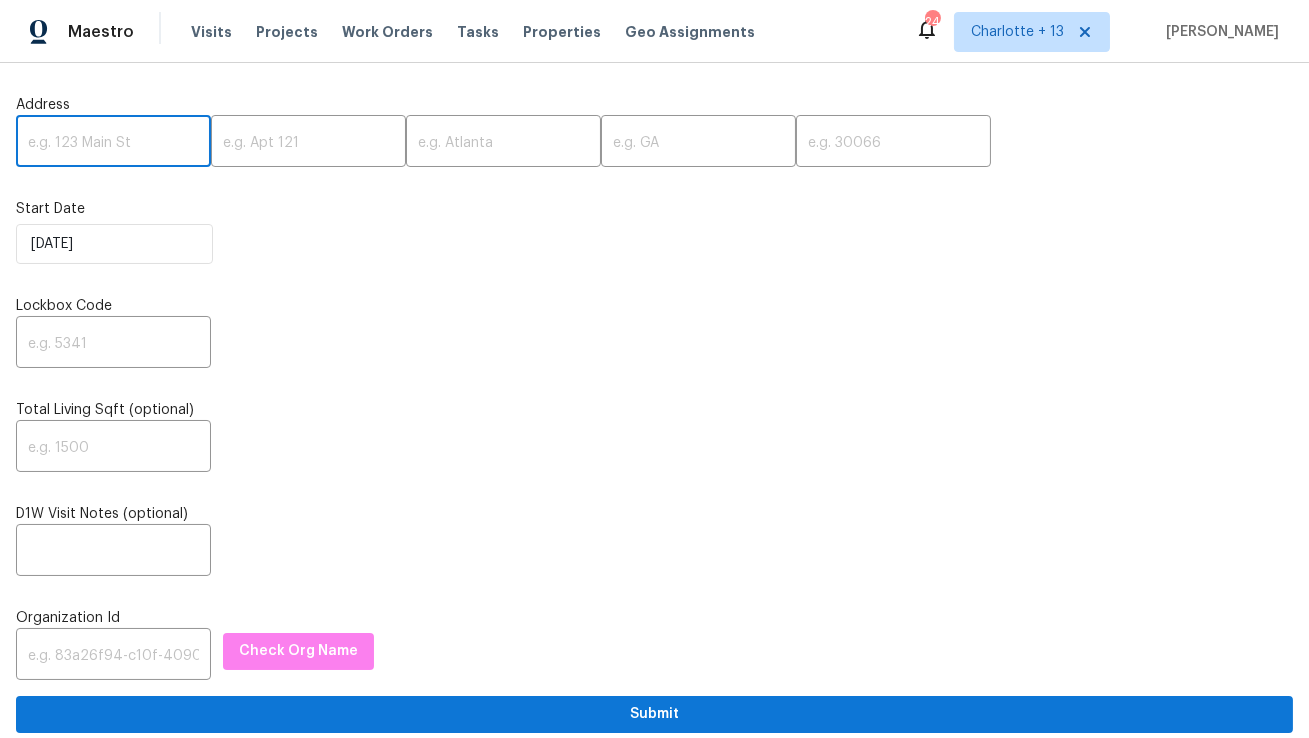 paste on "[STREET_ADDRESS]" 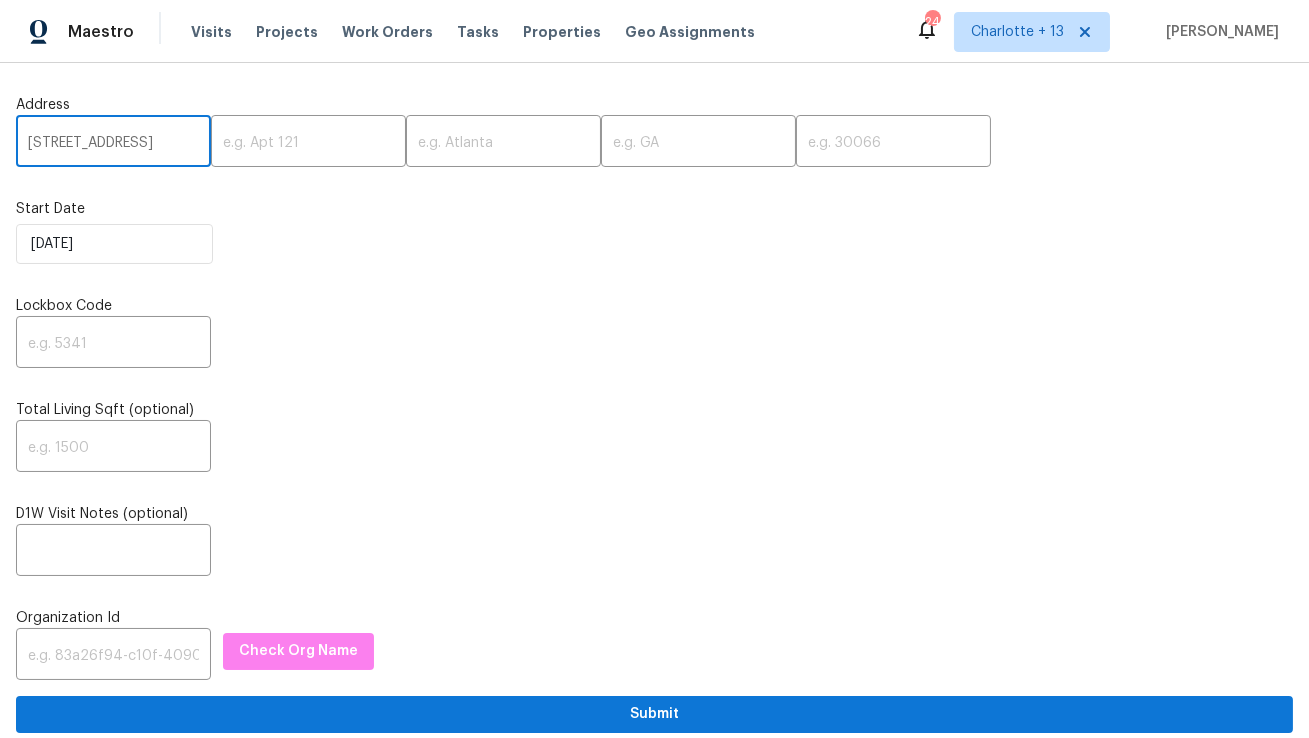 type on "[STREET_ADDRESS]" 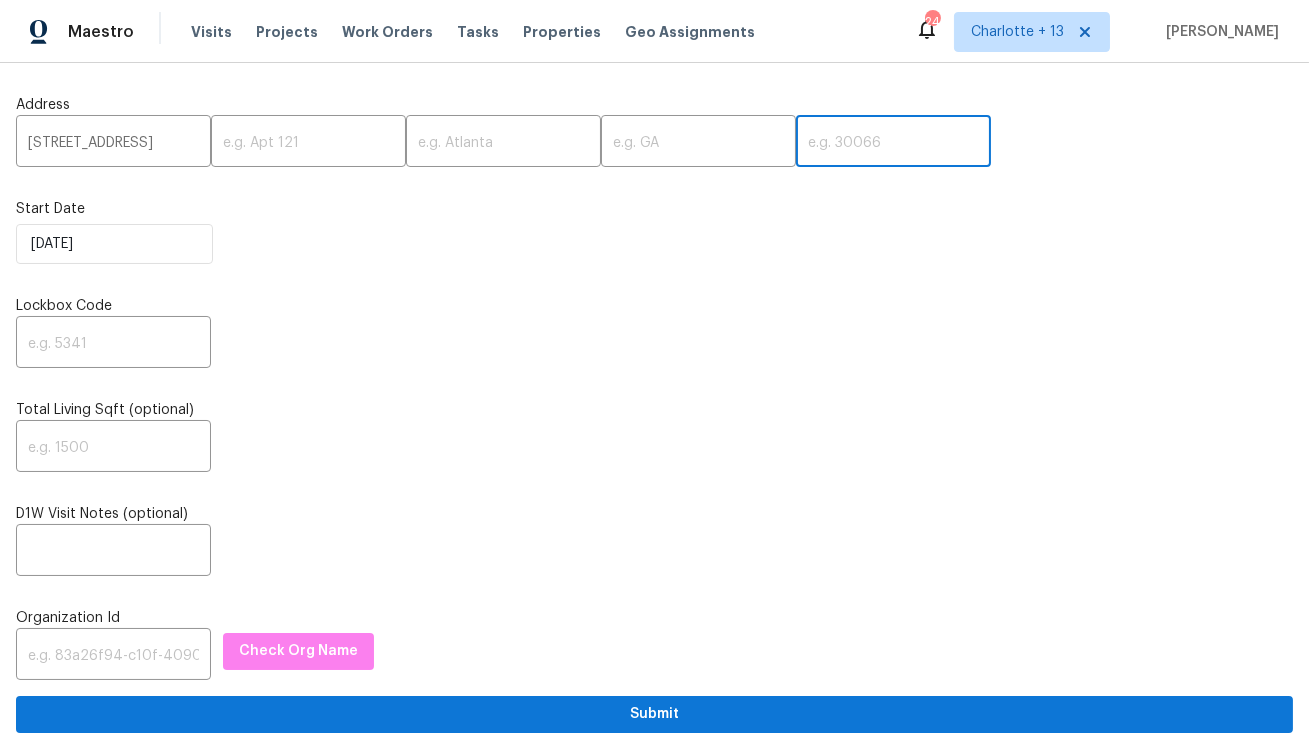 click at bounding box center (893, 143) 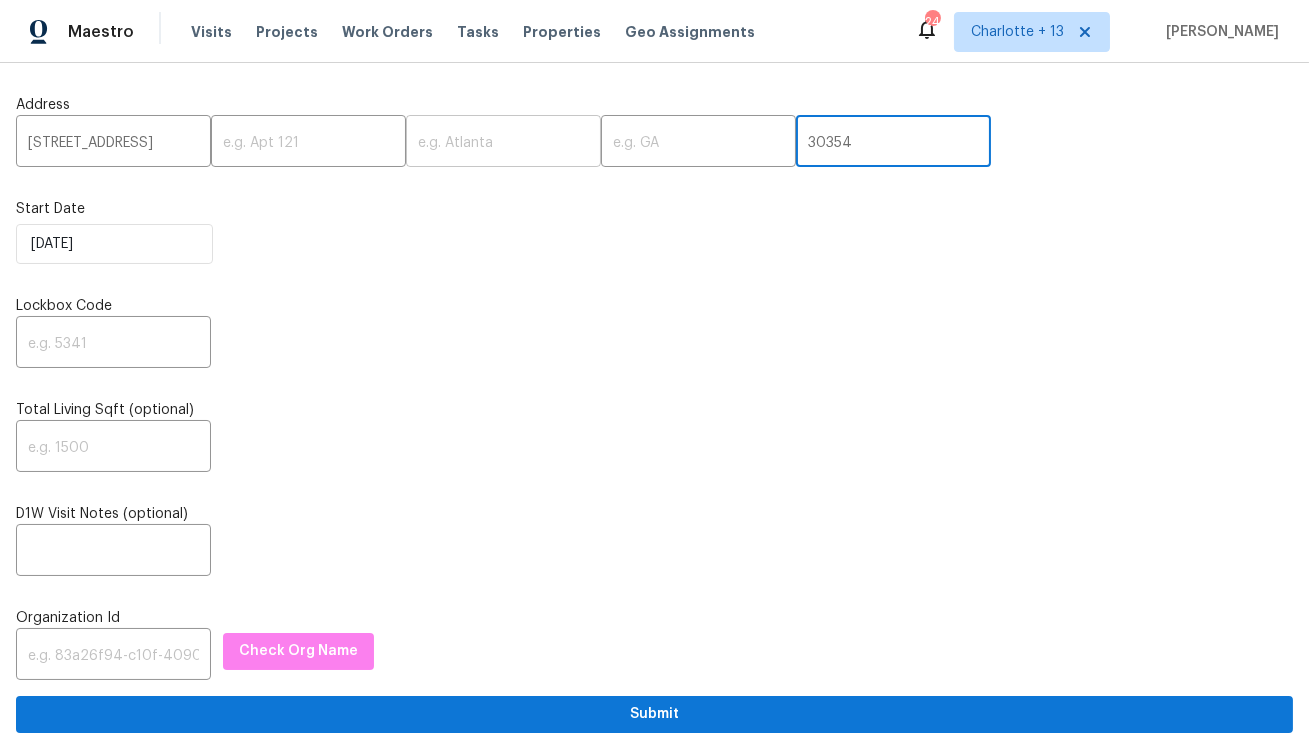 type on "30354" 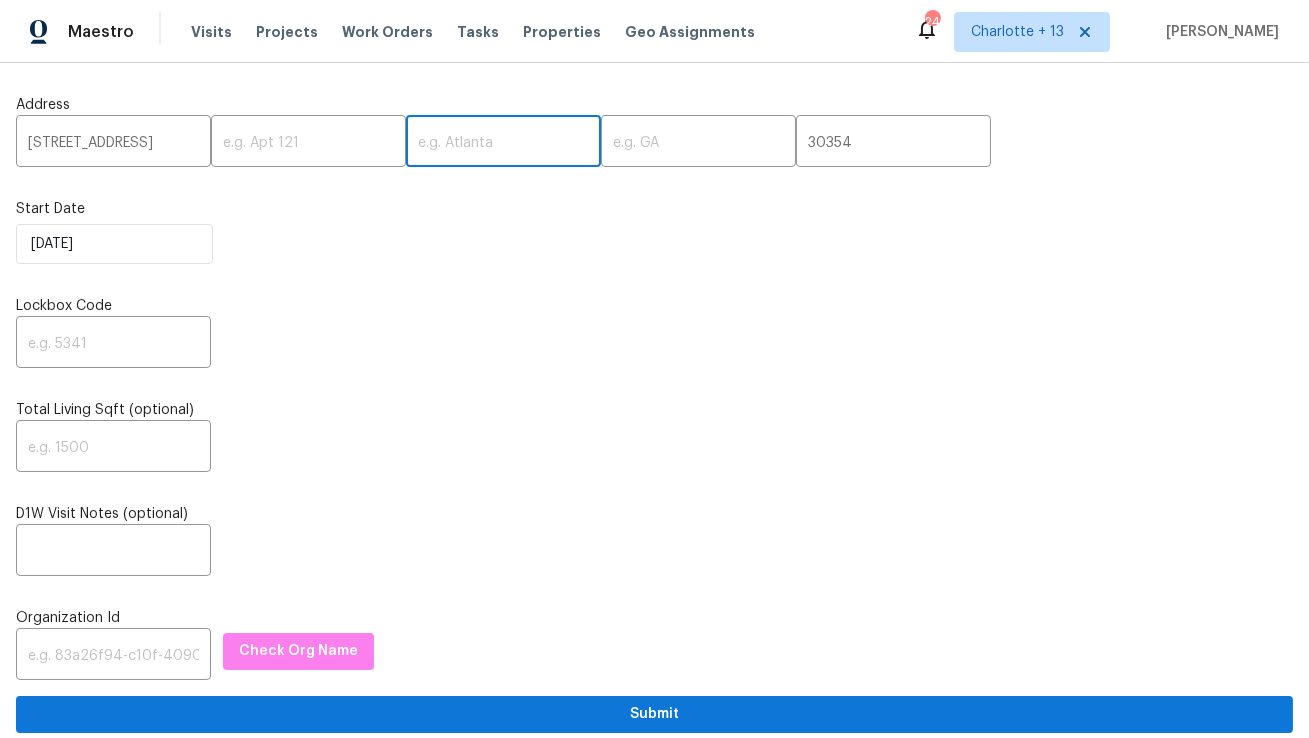 click at bounding box center [503, 143] 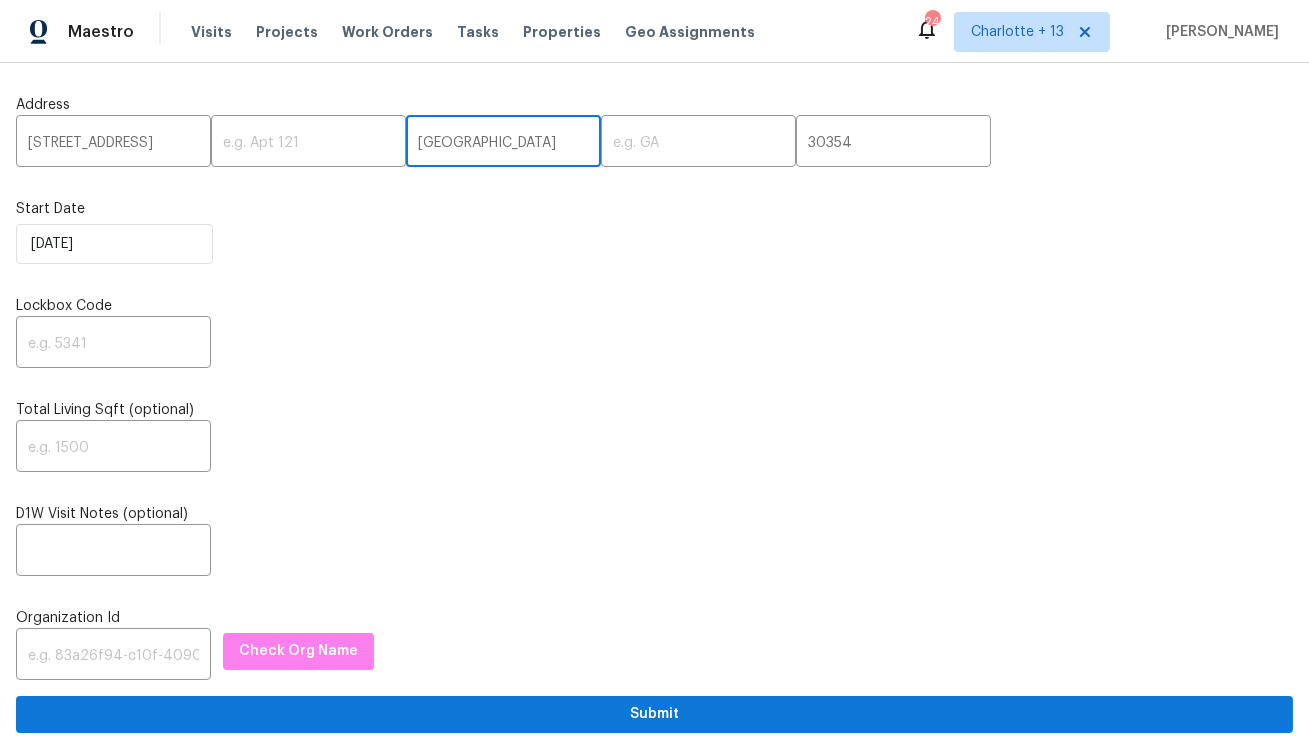 type on "[GEOGRAPHIC_DATA]" 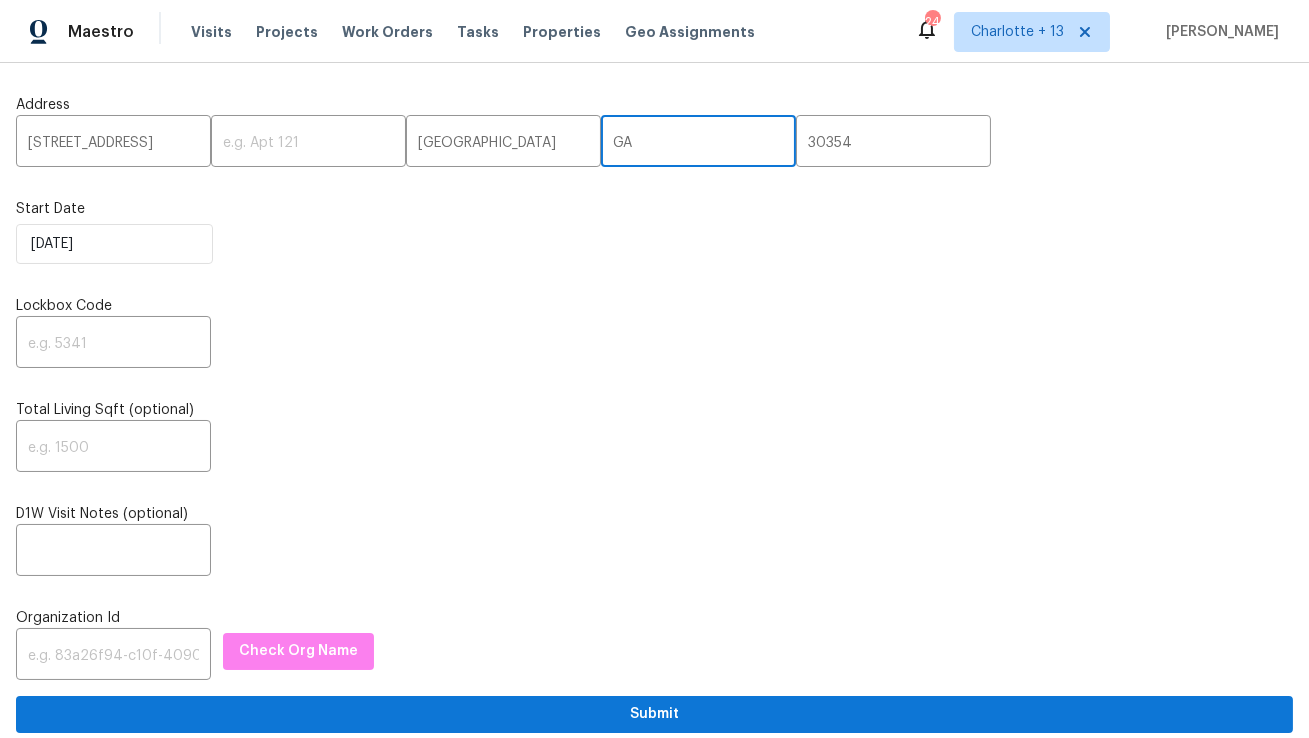 type on "GA" 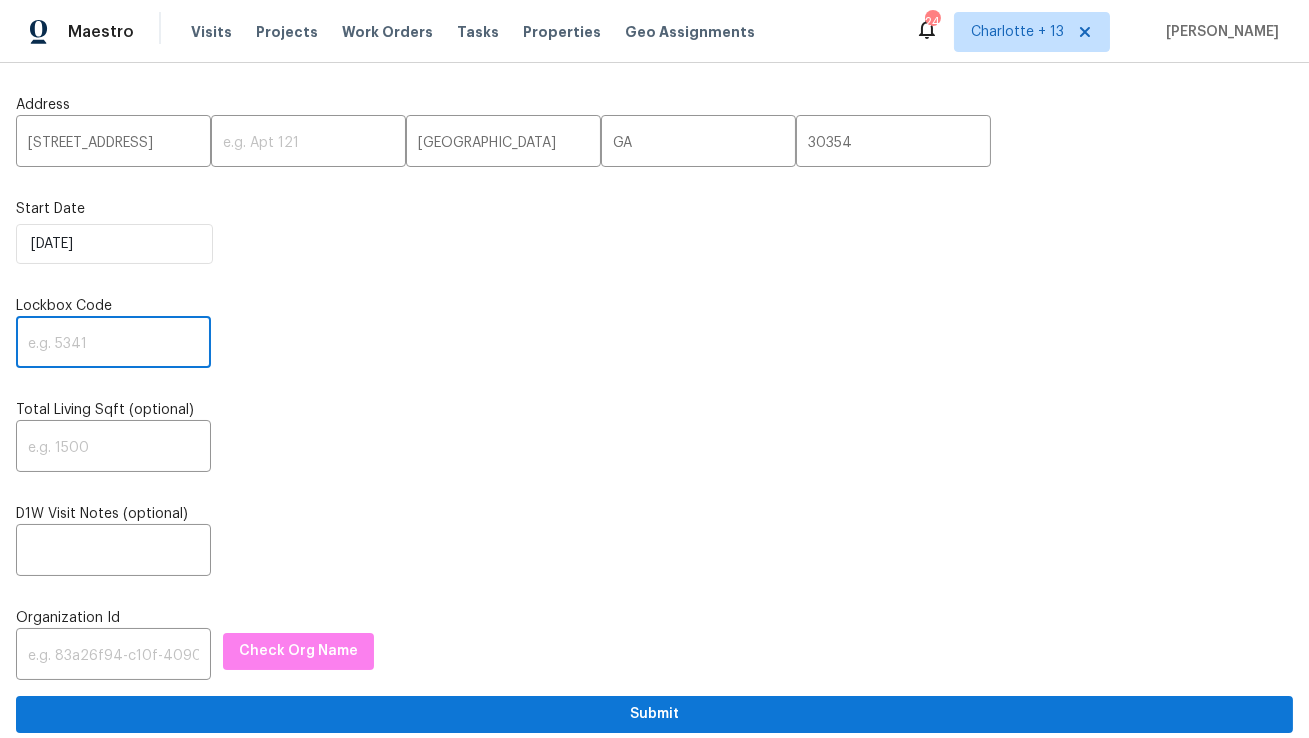 click at bounding box center [113, 344] 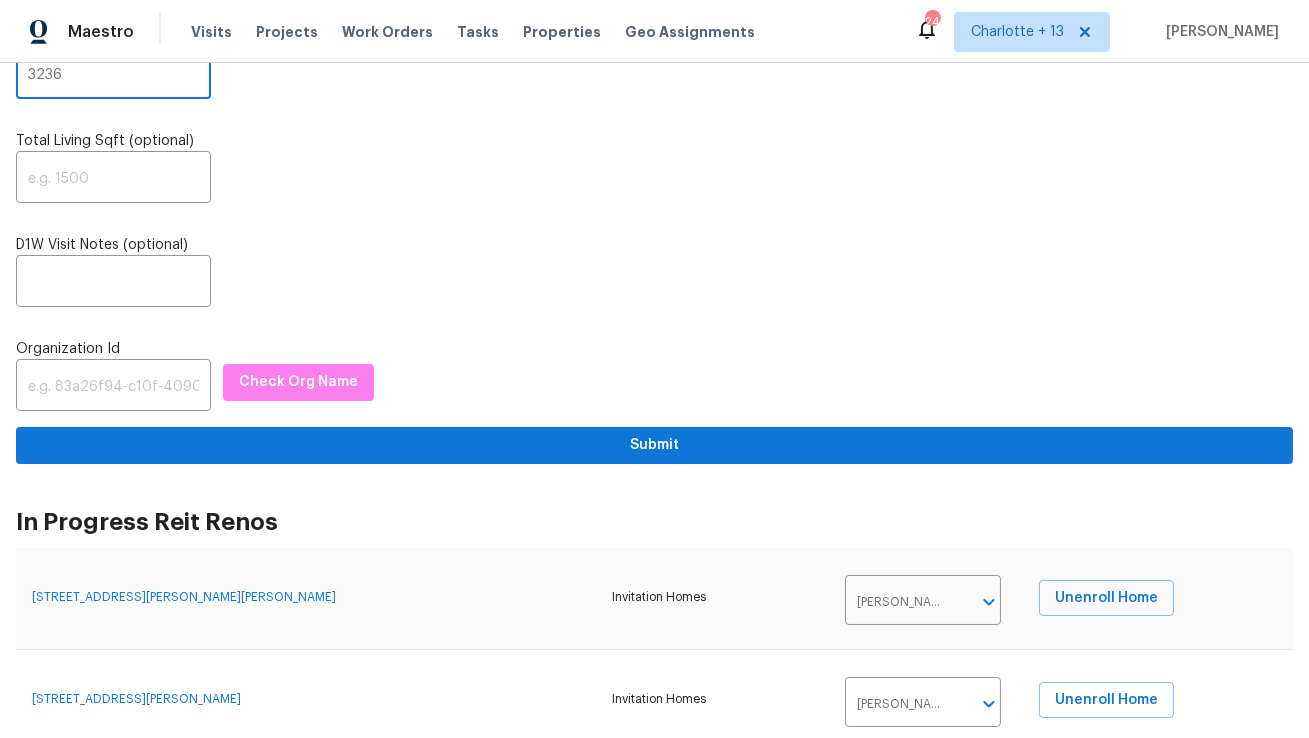 scroll, scrollTop: 270, scrollLeft: 0, axis: vertical 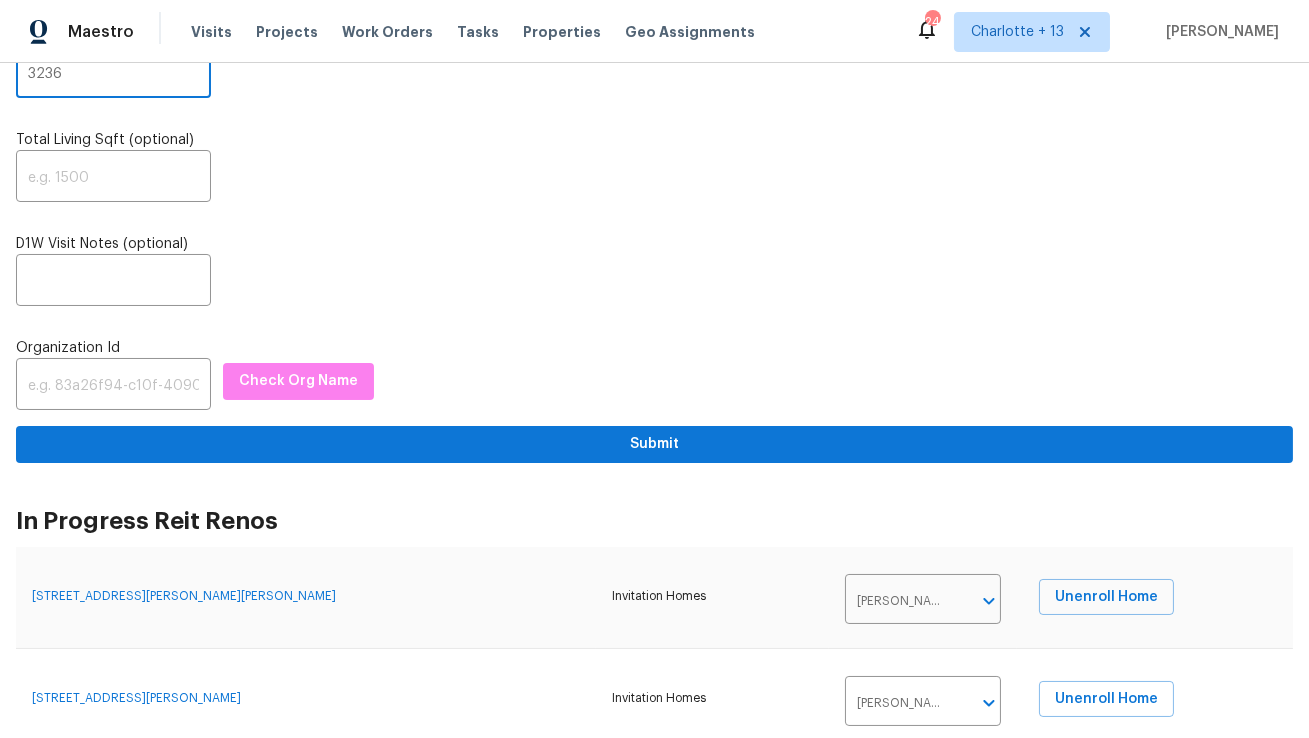 type on "3236" 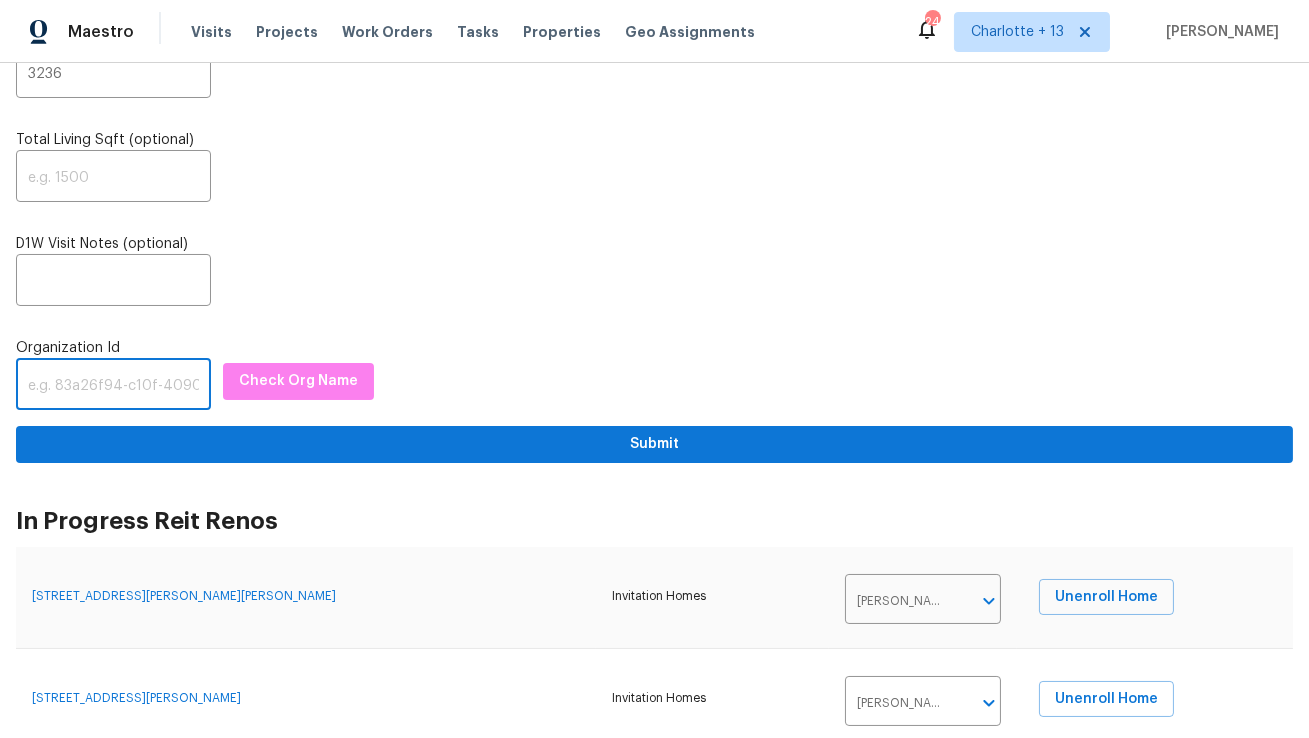 click at bounding box center [113, 386] 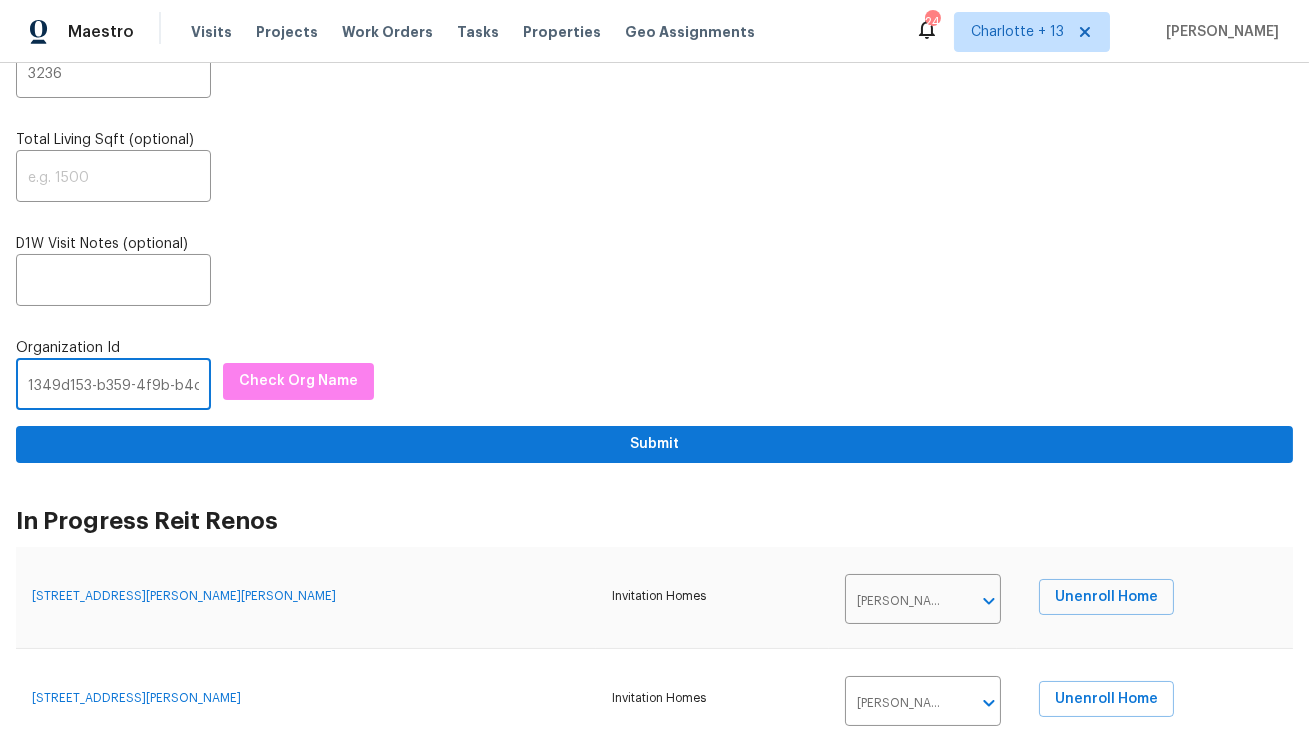 scroll, scrollTop: 0, scrollLeft: 118, axis: horizontal 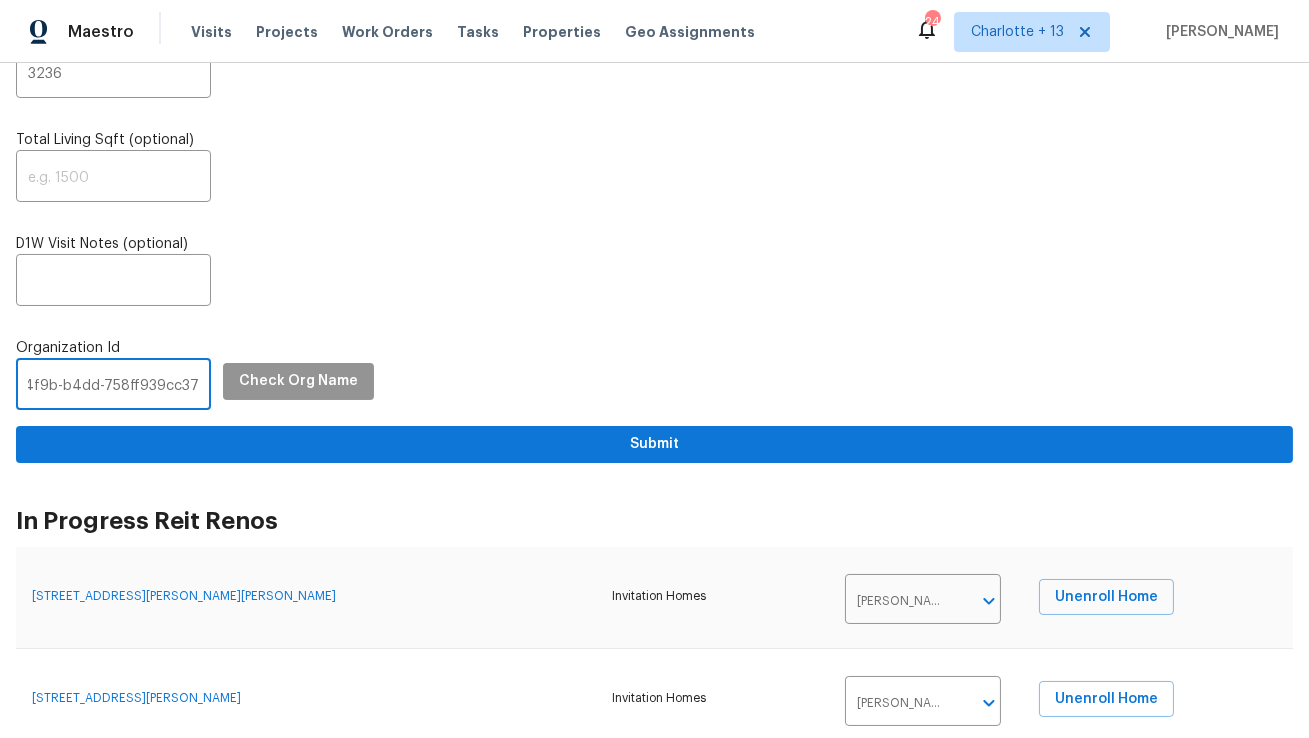 type on "1349d153-b359-4f9b-b4dd-758ff939cc37" 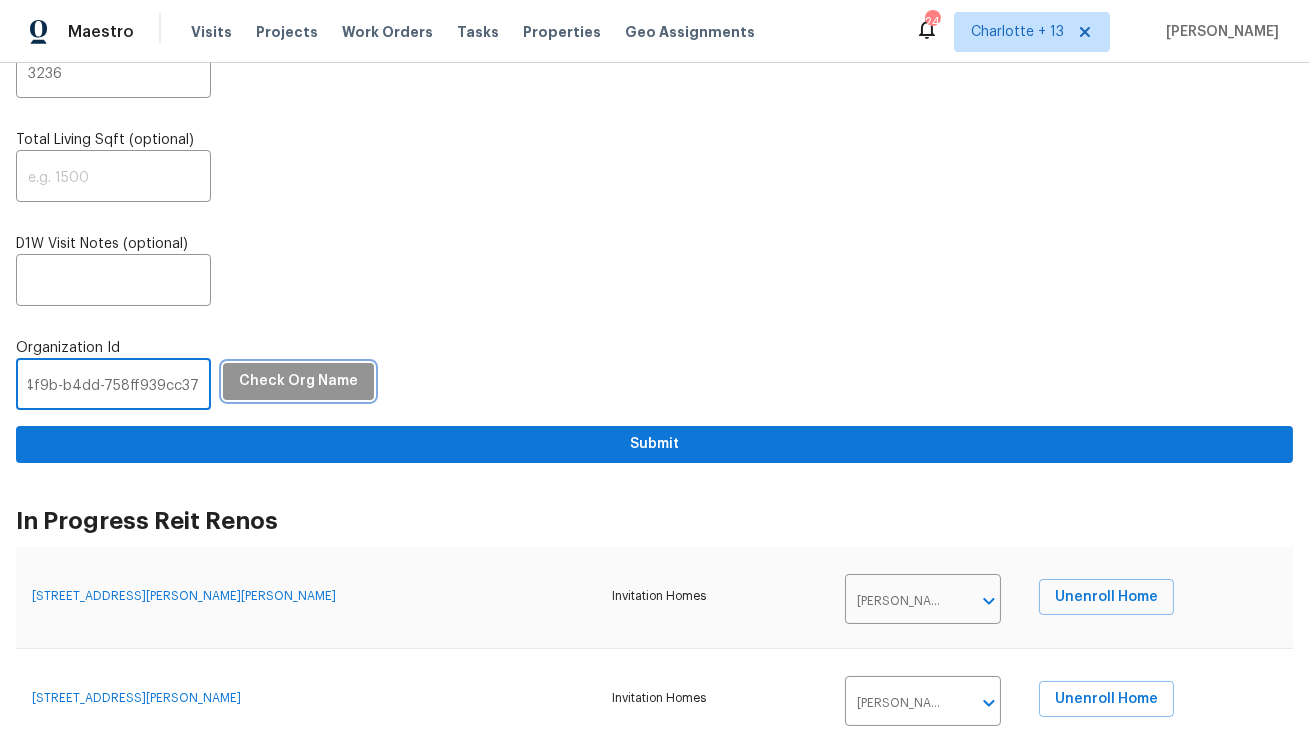 scroll, scrollTop: 0, scrollLeft: 0, axis: both 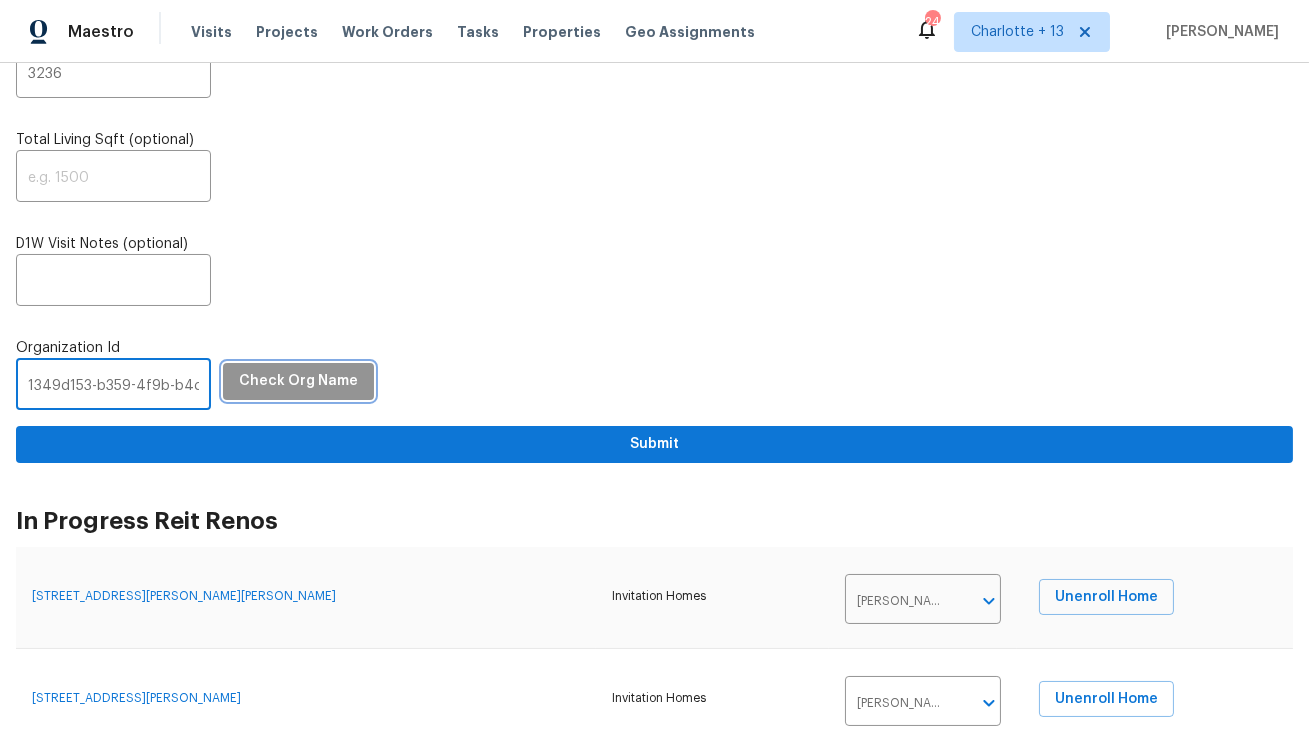 click on "Check Org Name" at bounding box center [298, 381] 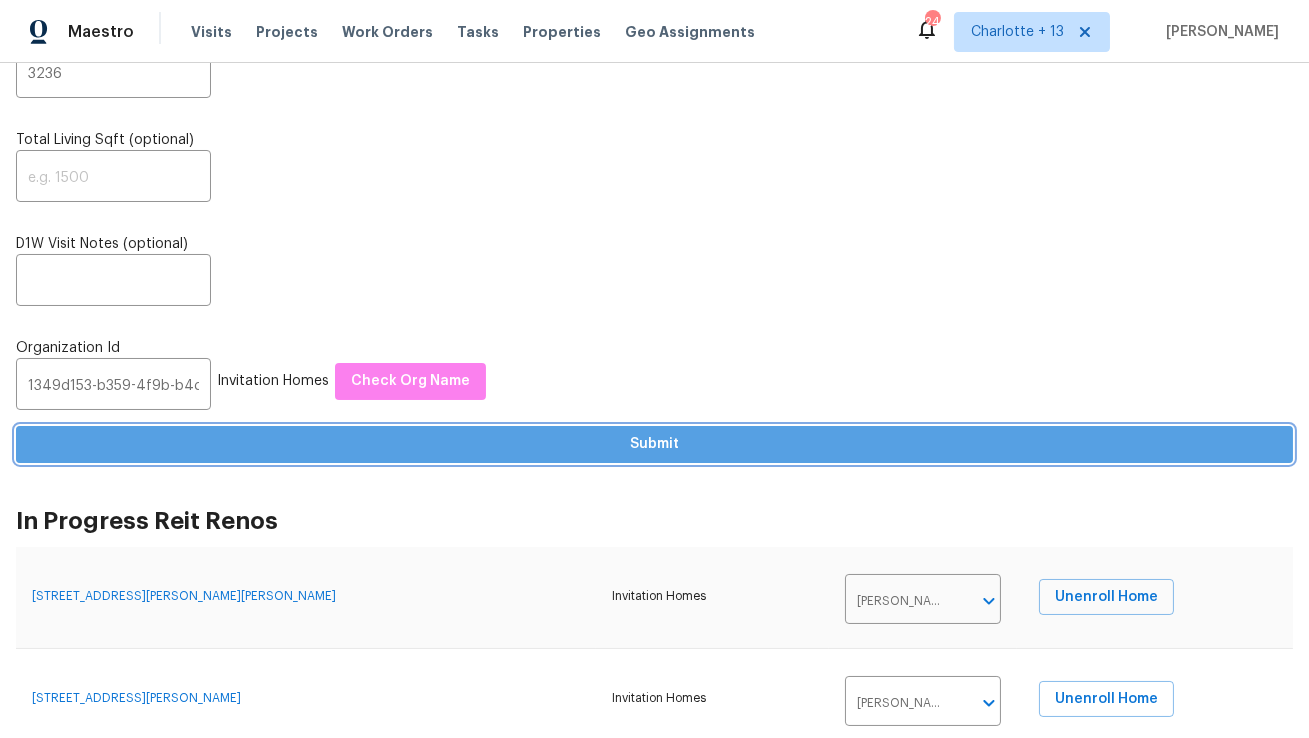 click on "Submit" at bounding box center (654, 444) 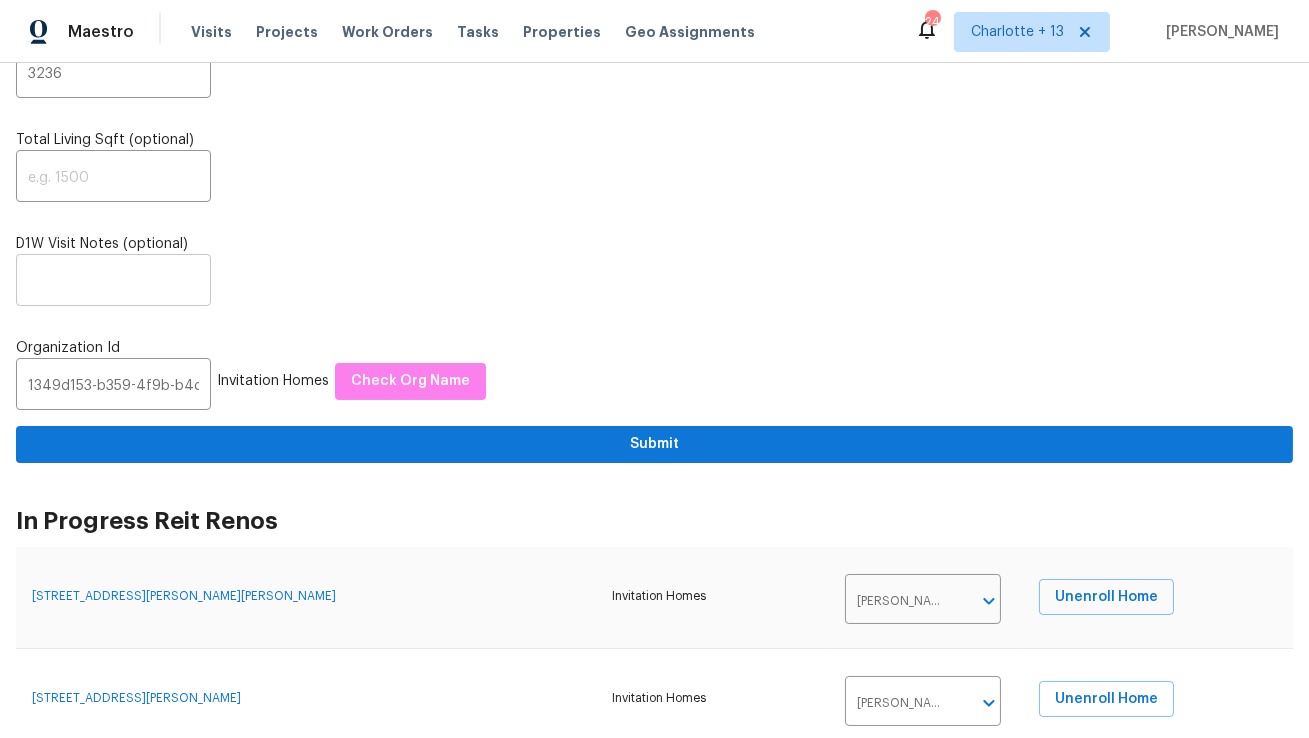 scroll, scrollTop: 0, scrollLeft: 0, axis: both 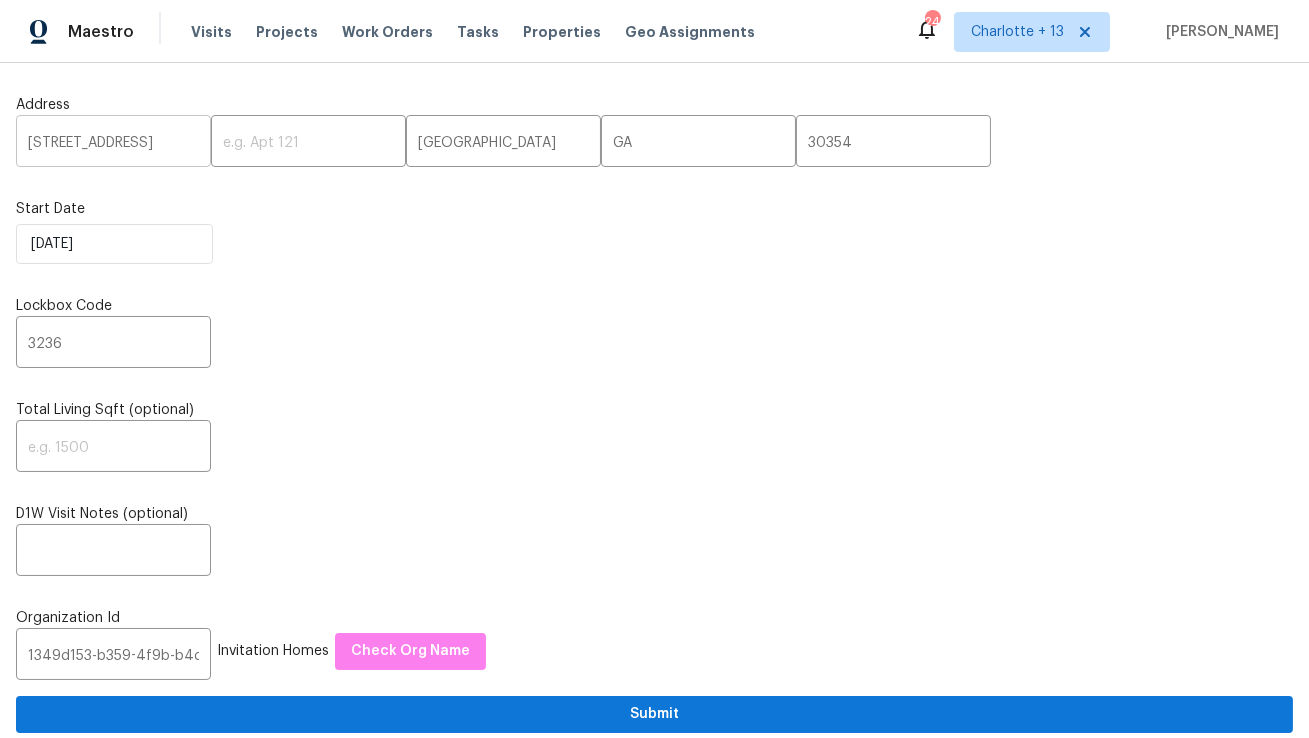 click on "[STREET_ADDRESS]" at bounding box center (113, 143) 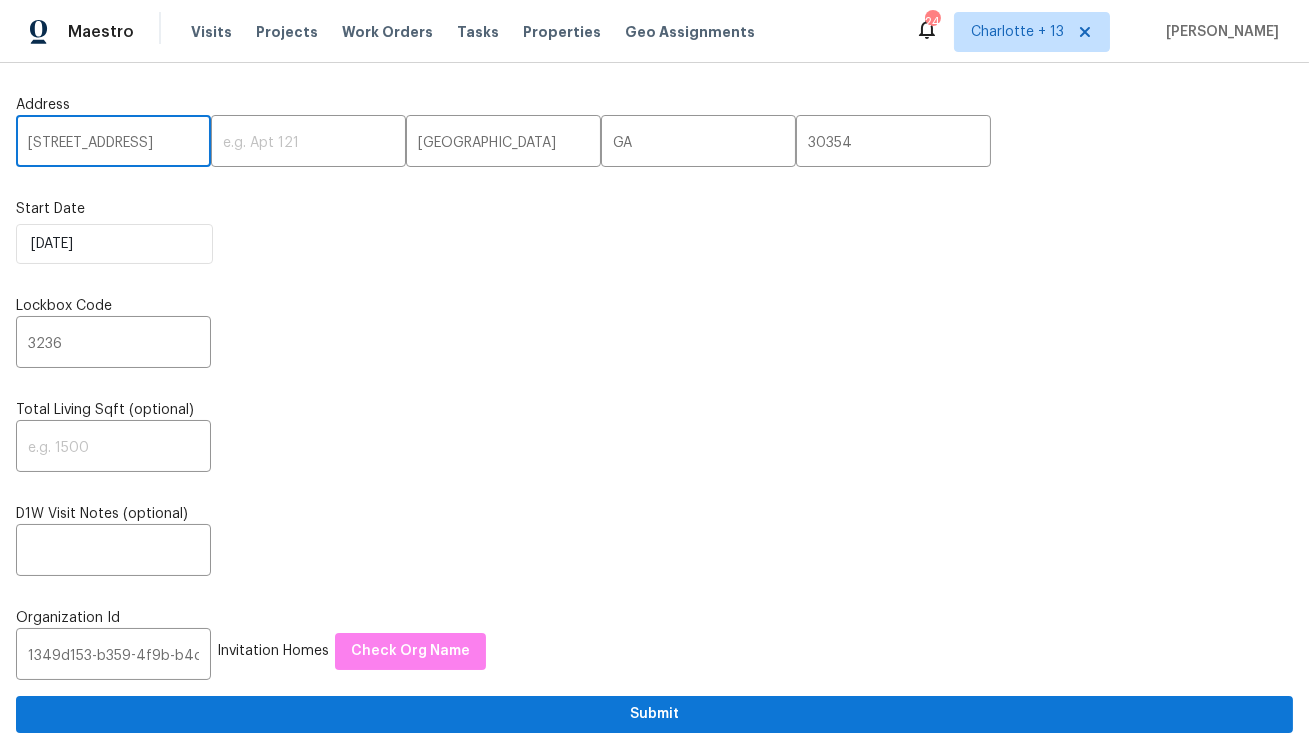 click on "[STREET_ADDRESS]" at bounding box center (113, 143) 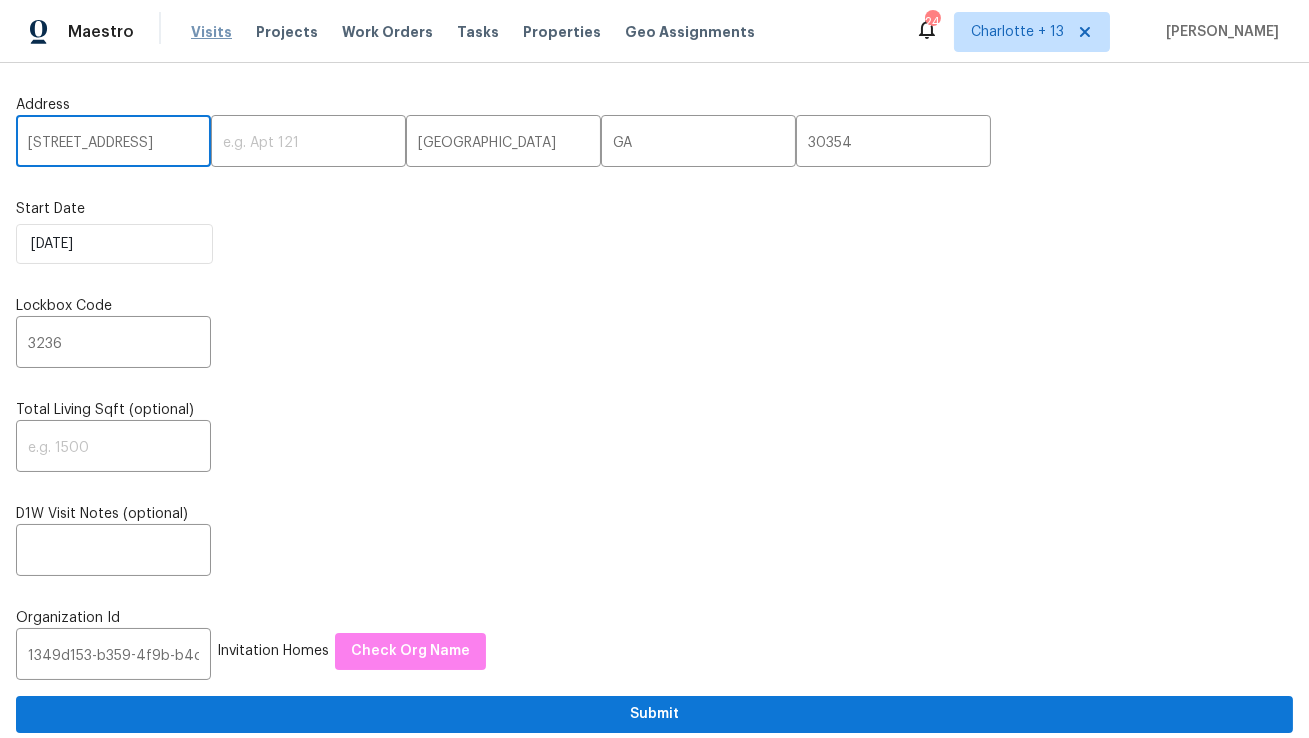 click on "Visits" at bounding box center (211, 32) 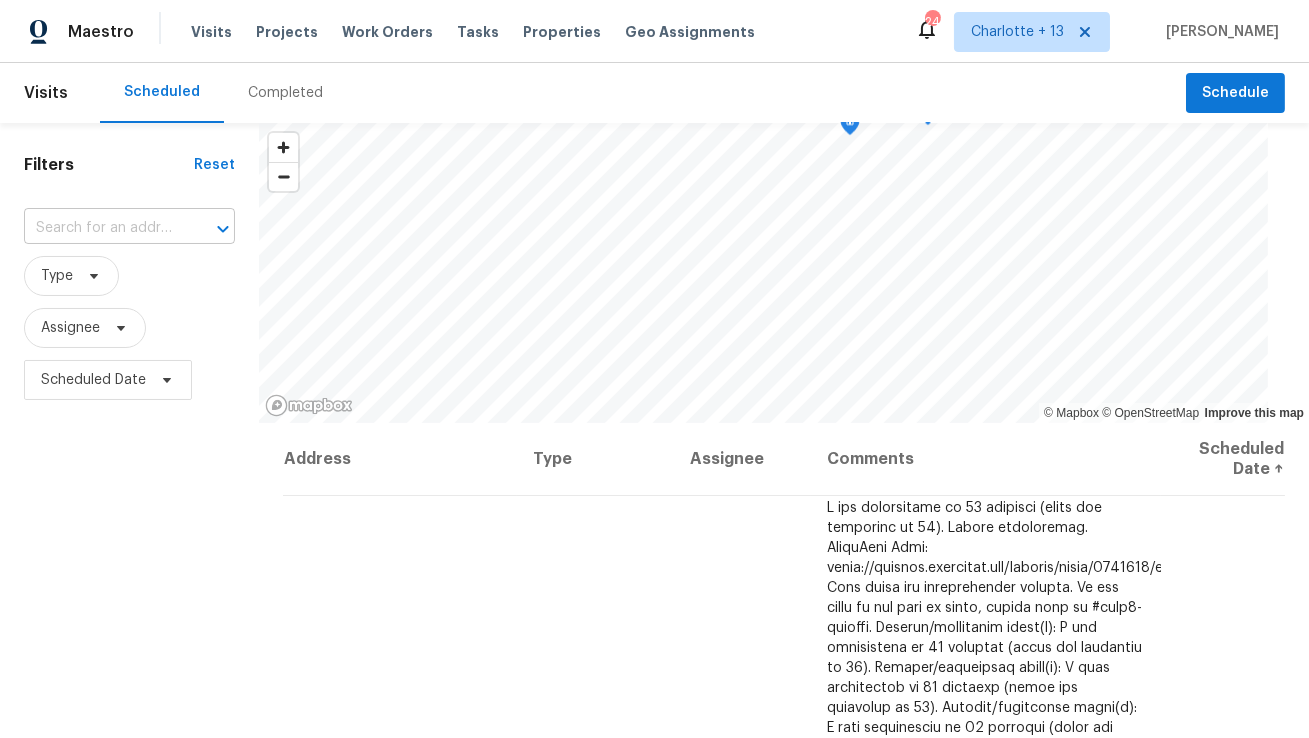 click at bounding box center [101, 228] 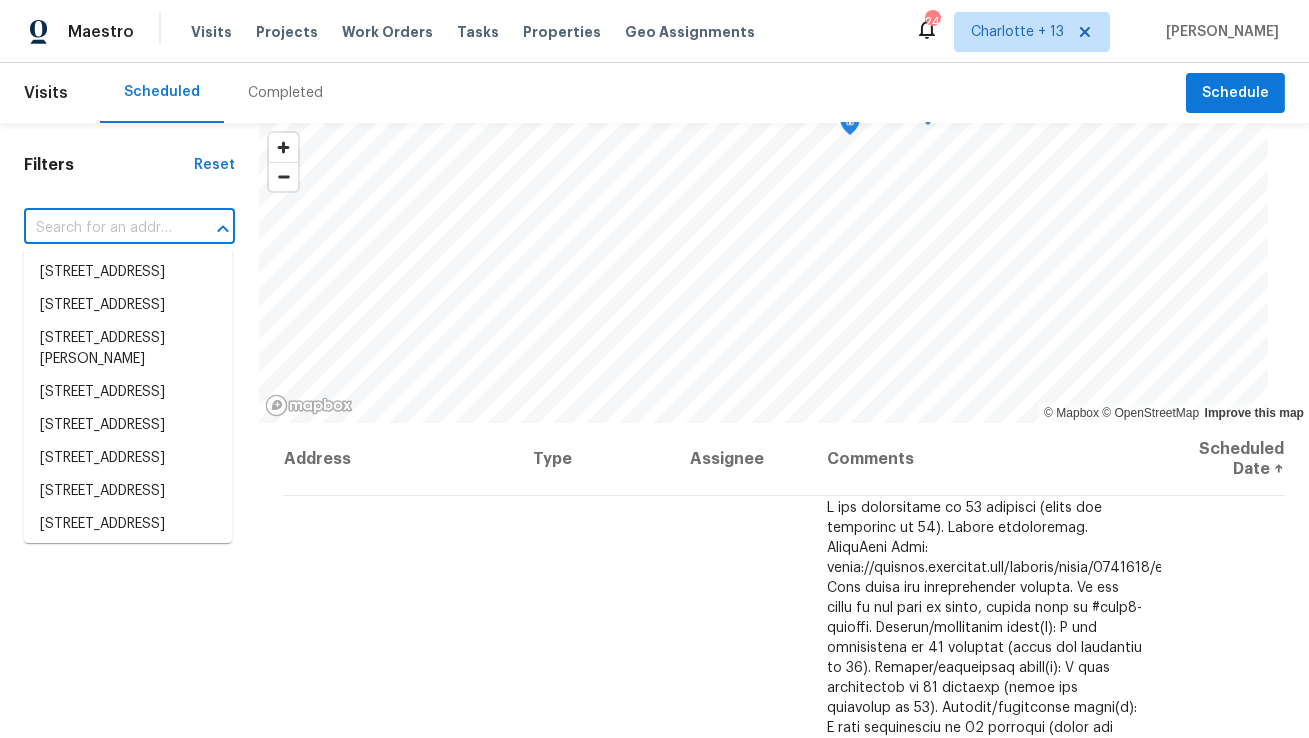 paste on "[STREET_ADDRESS]" 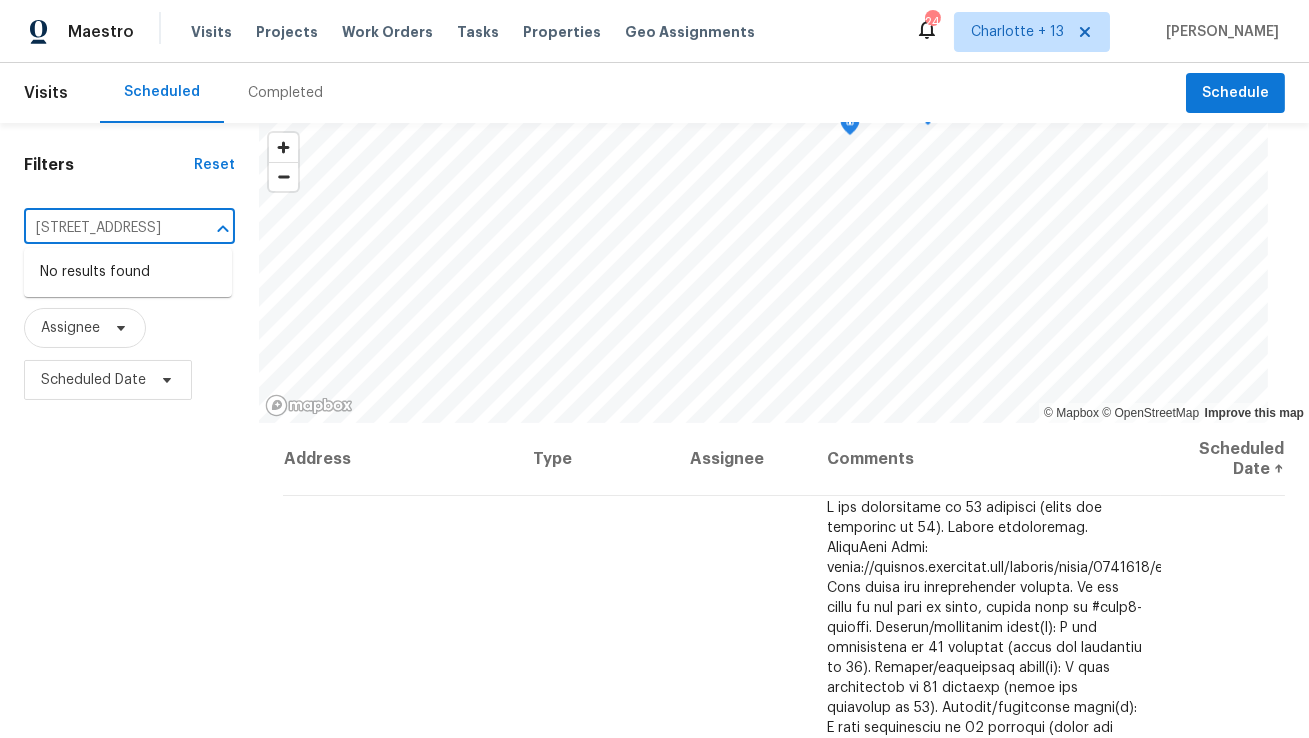 type on "[STREET_ADDRESS]" 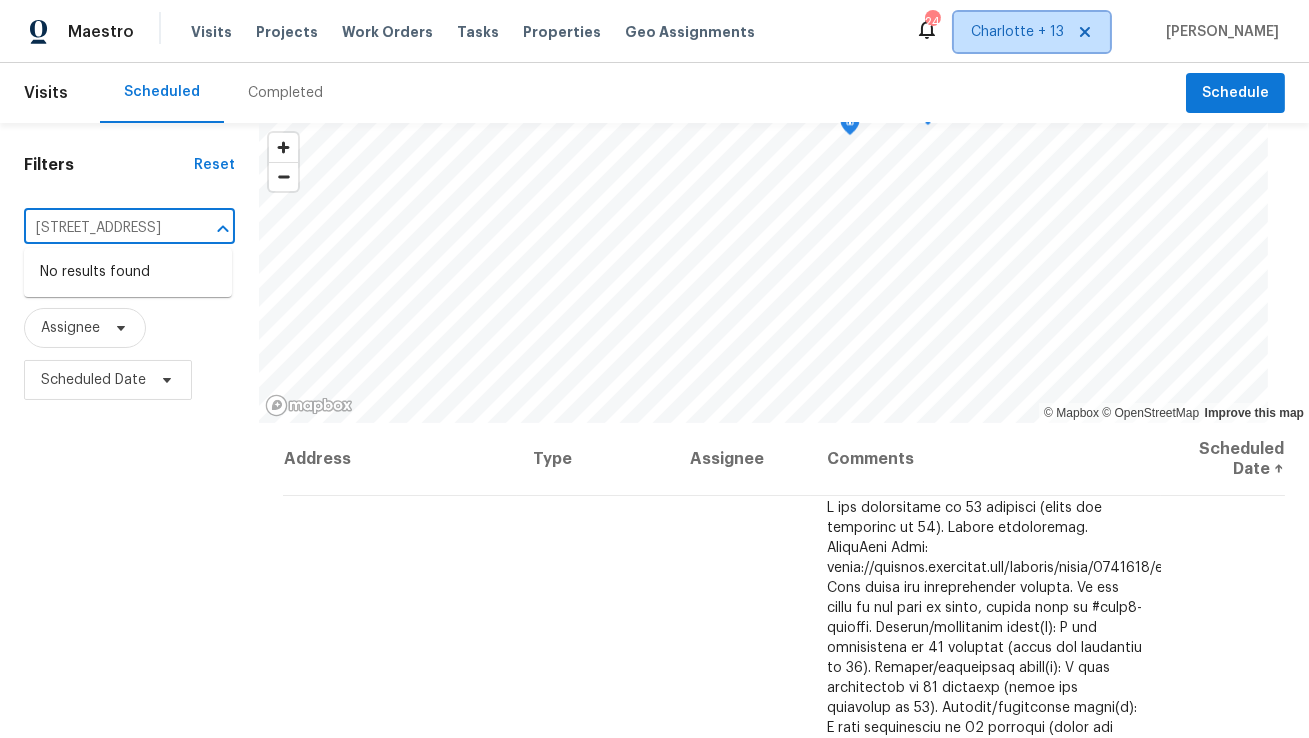 type 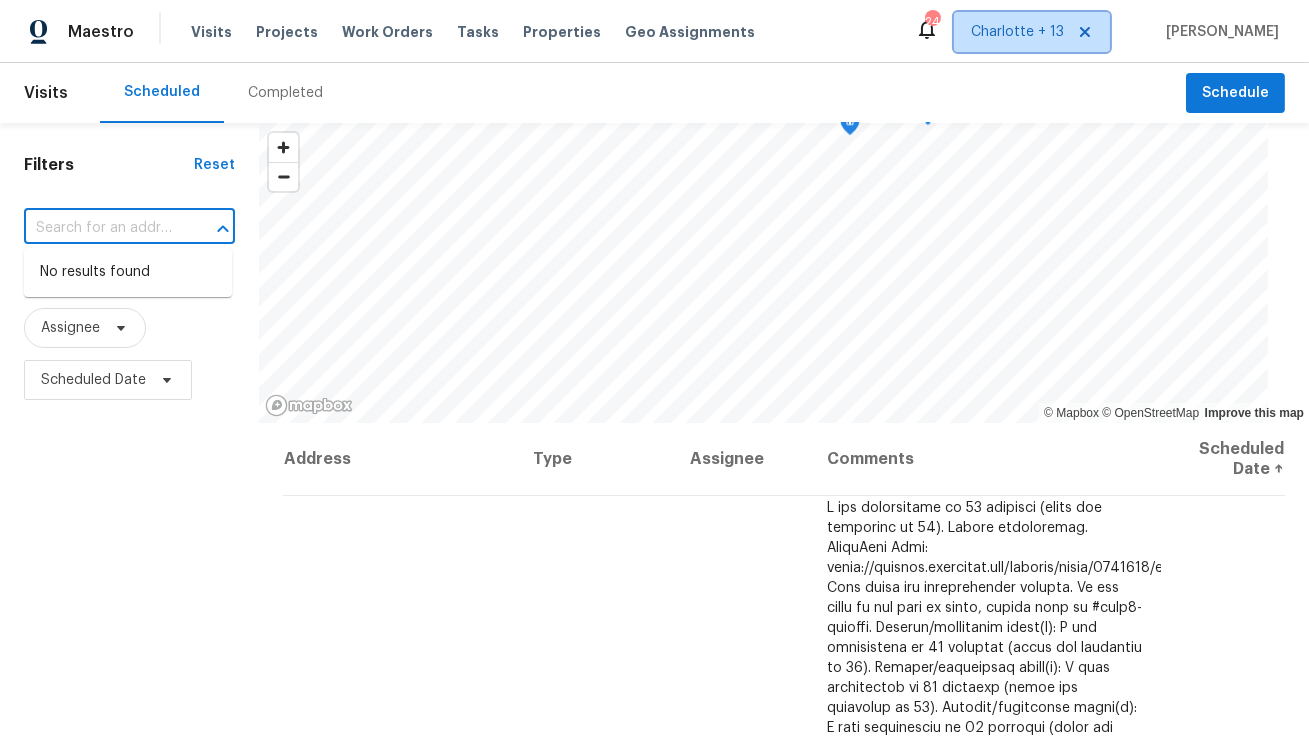 click on "Charlotte + 13" at bounding box center (1017, 32) 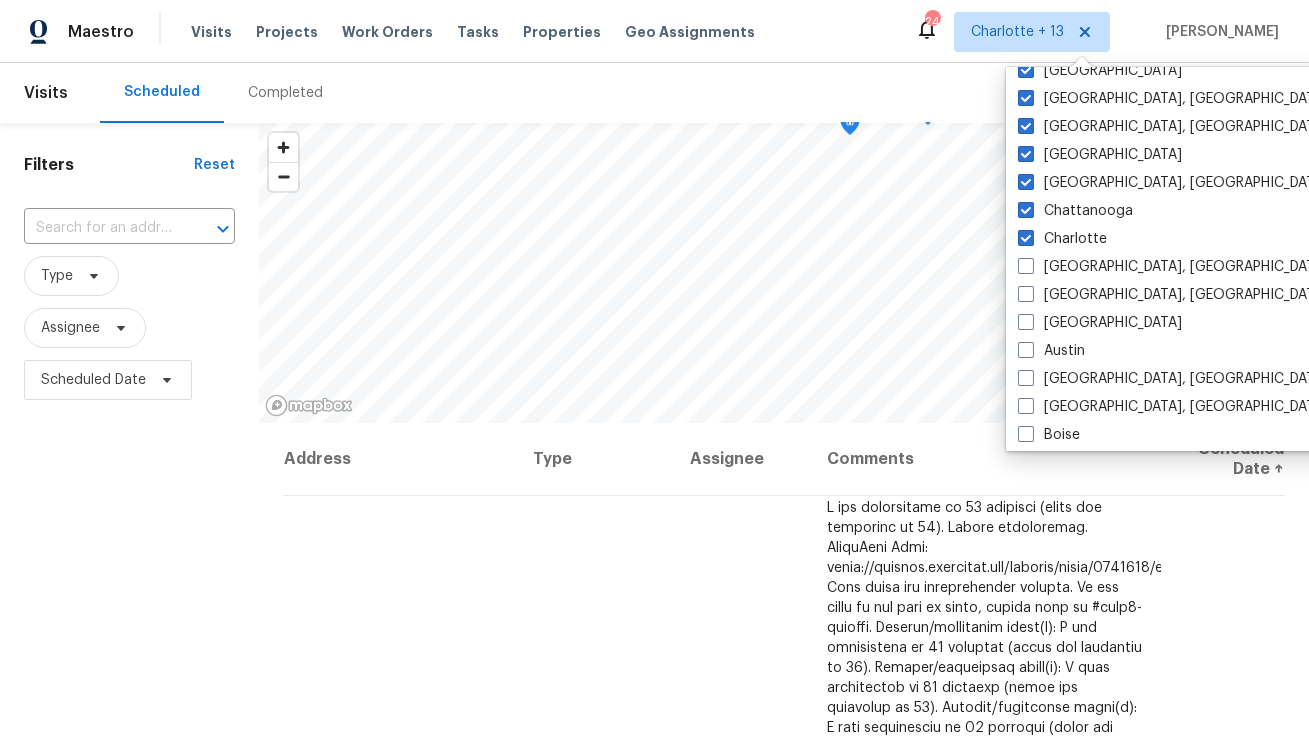 scroll, scrollTop: 314, scrollLeft: 0, axis: vertical 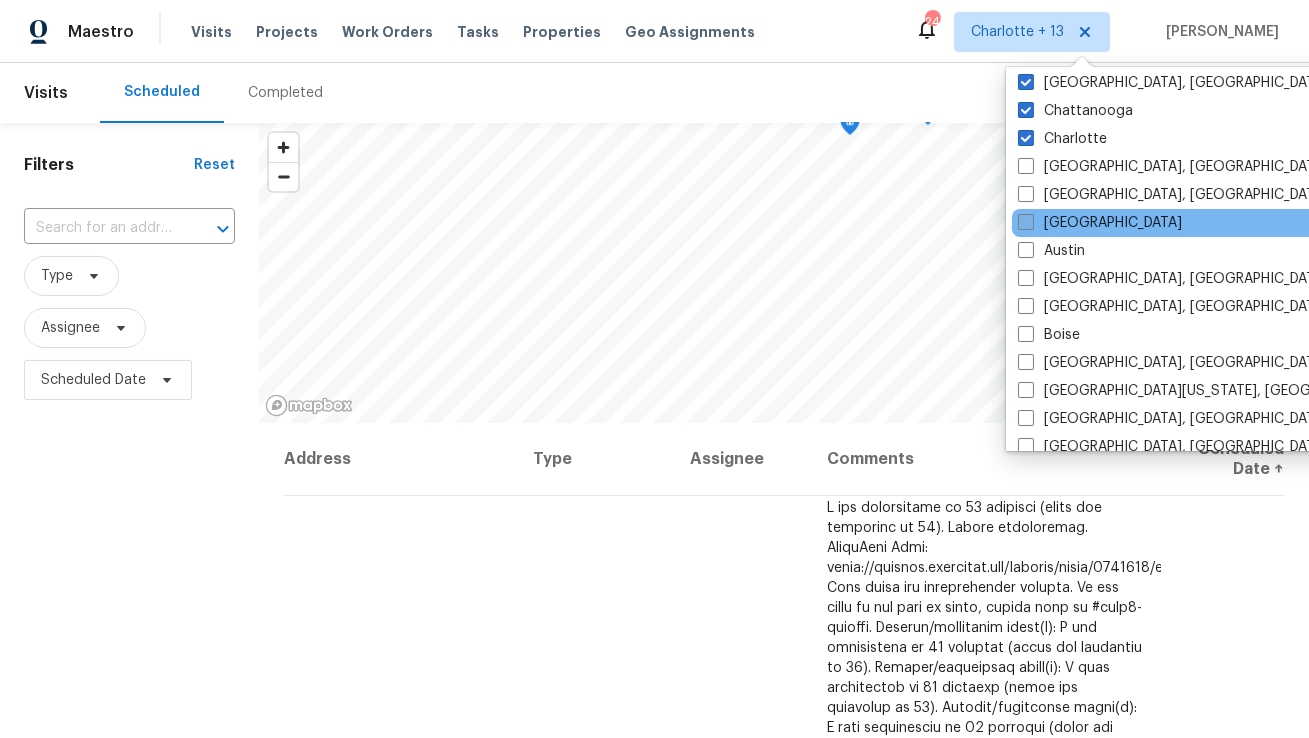 click on "[GEOGRAPHIC_DATA]" at bounding box center [1100, 223] 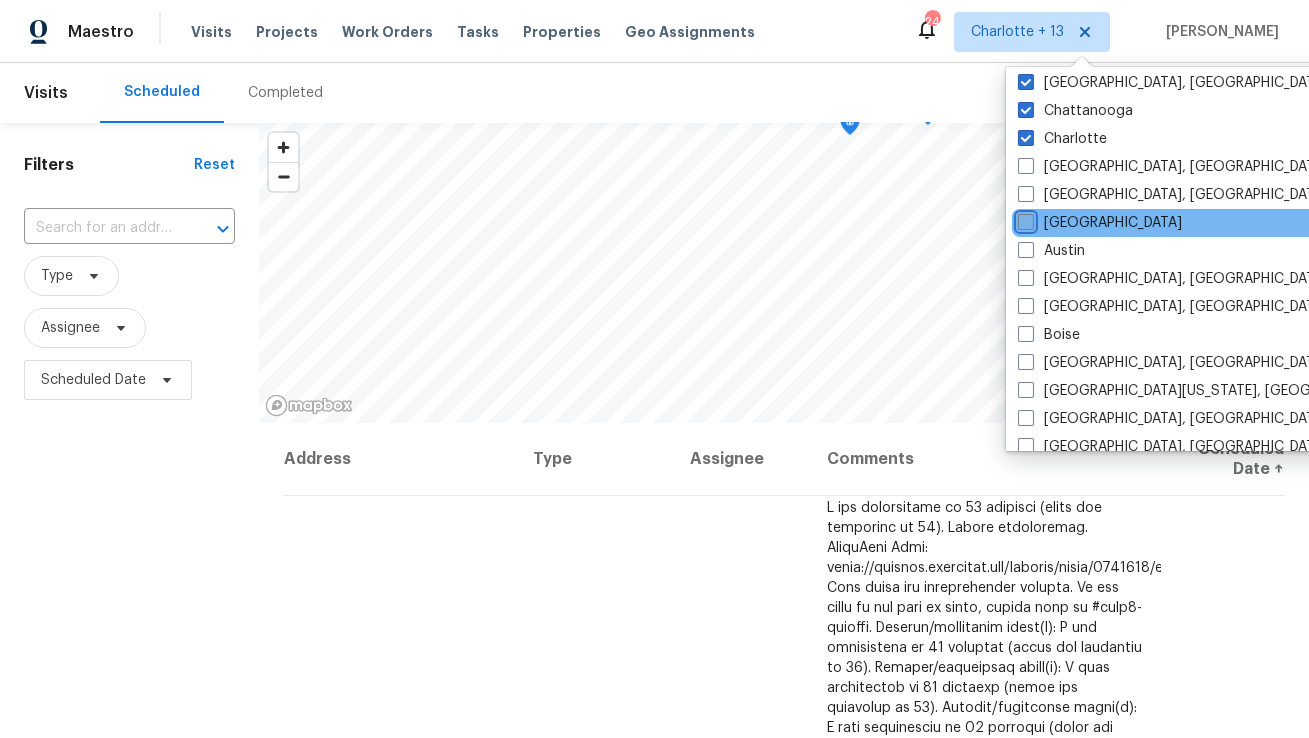 click on "[GEOGRAPHIC_DATA]" at bounding box center (1024, 219) 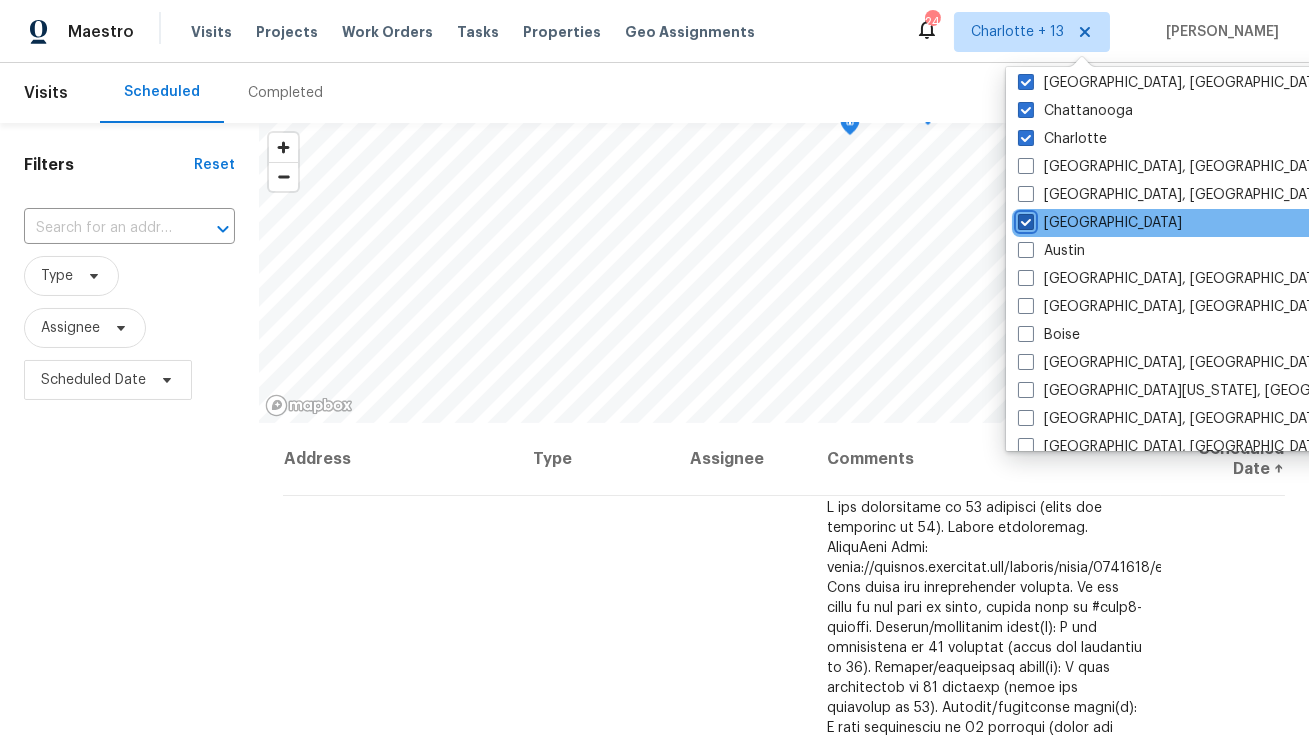 checkbox on "true" 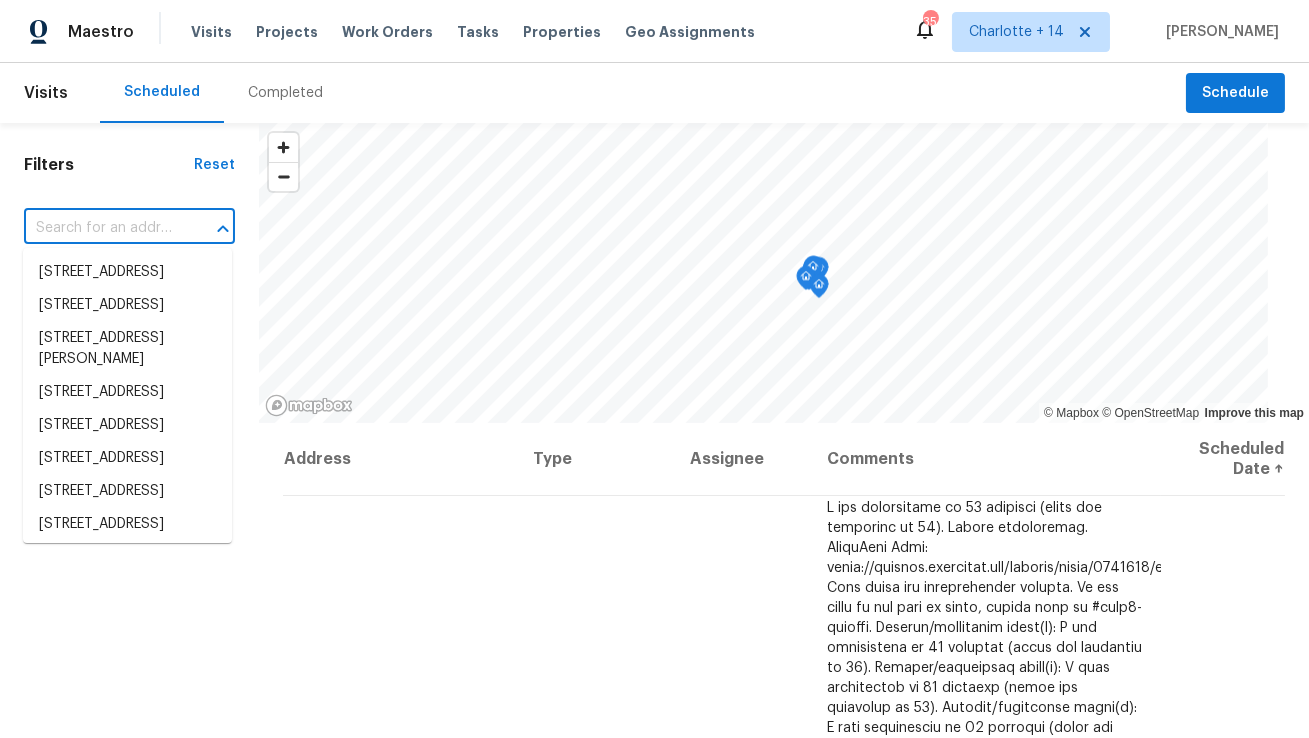 click at bounding box center [101, 228] 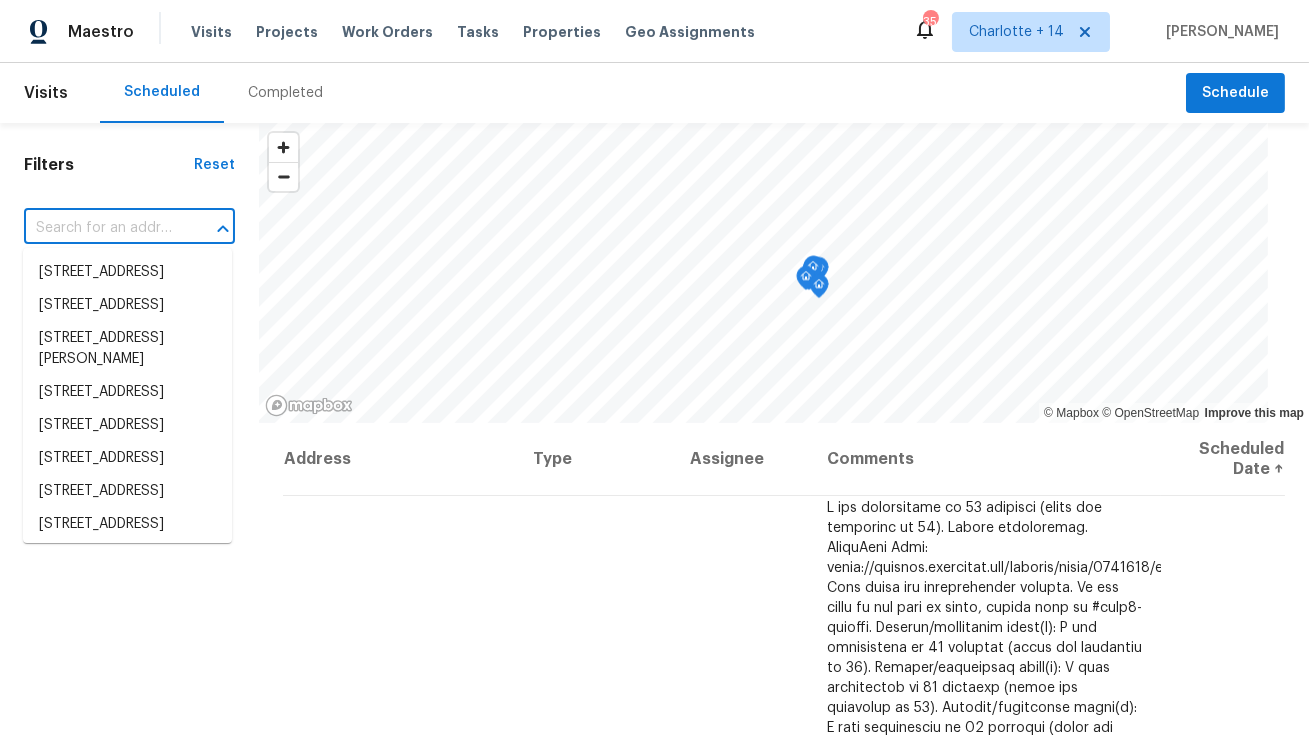 paste on "[STREET_ADDRESS]" 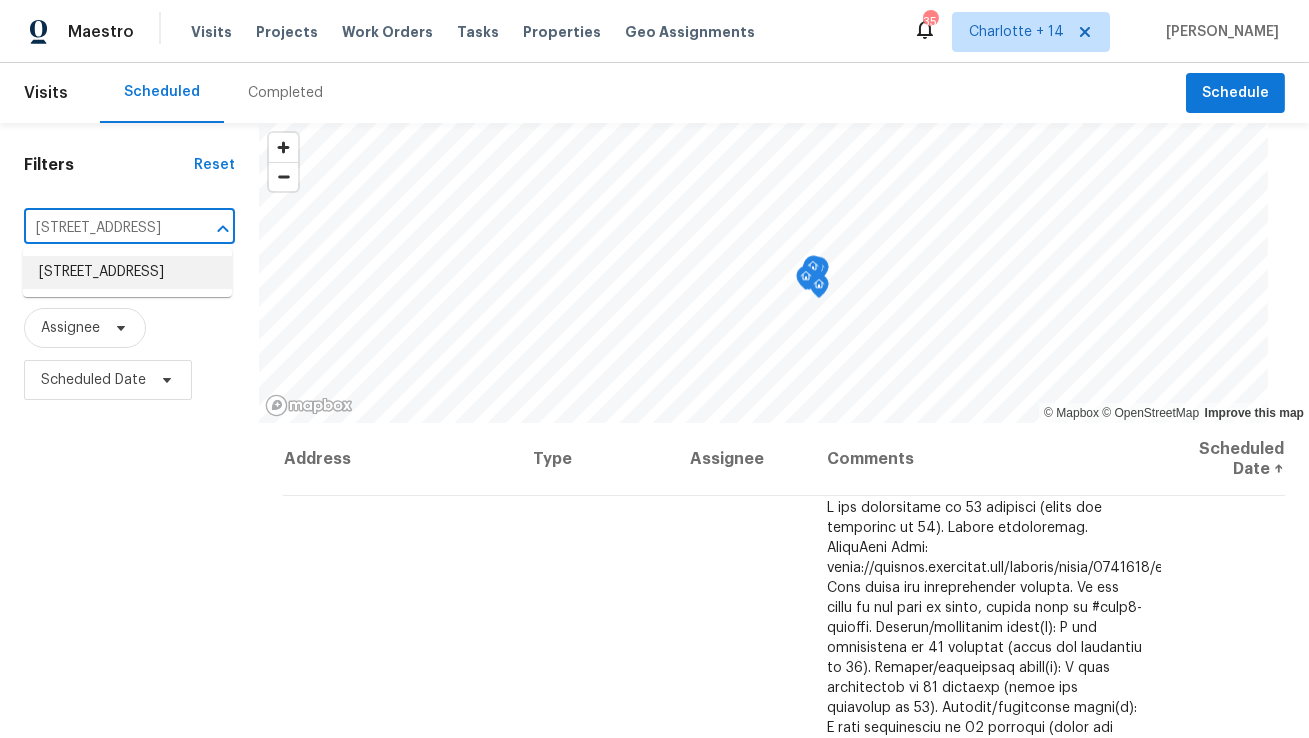 click on "[STREET_ADDRESS]" at bounding box center (127, 272) 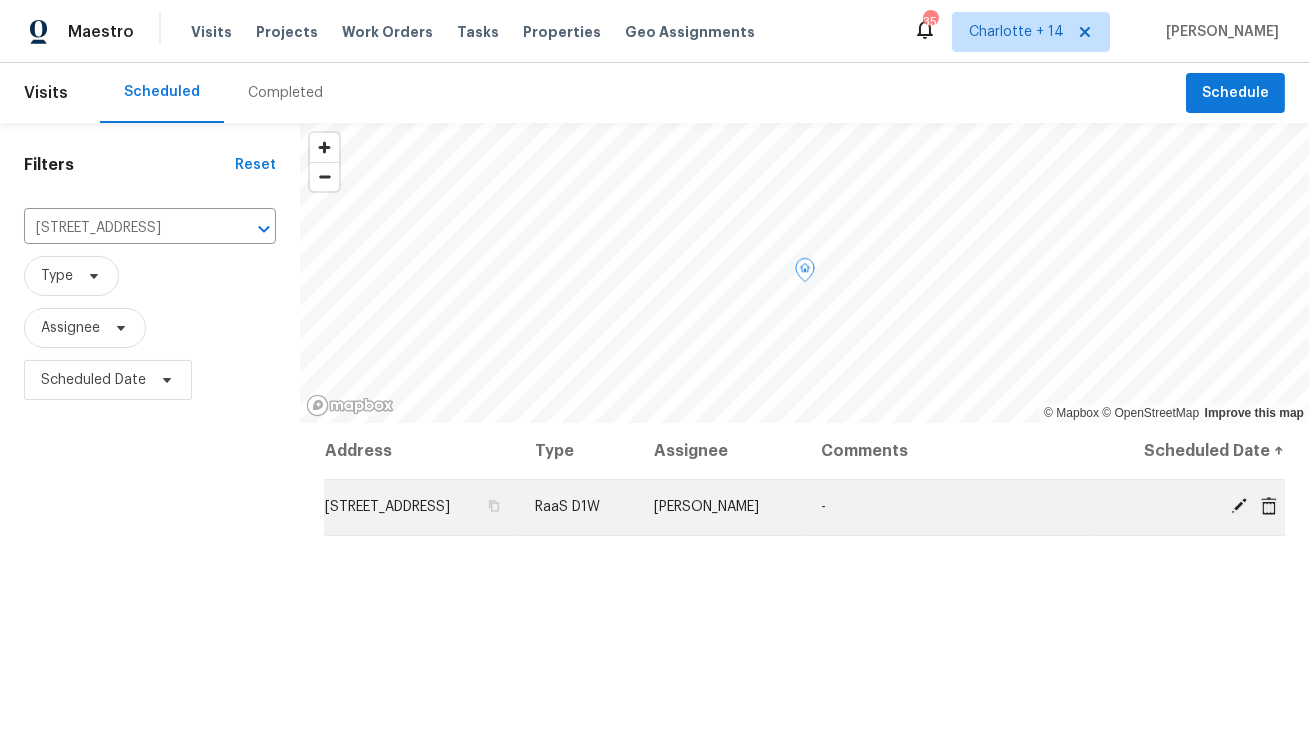 click 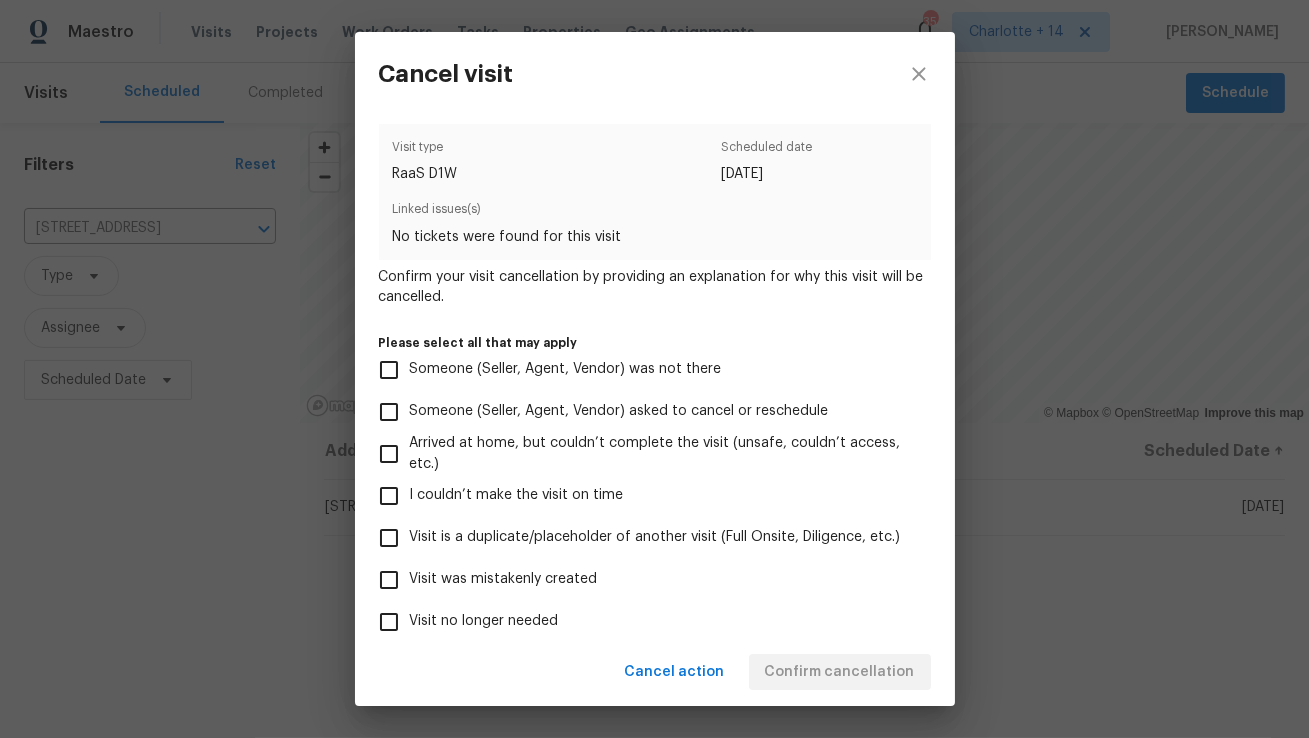 click on "Visit was mistakenly created" at bounding box center (504, 579) 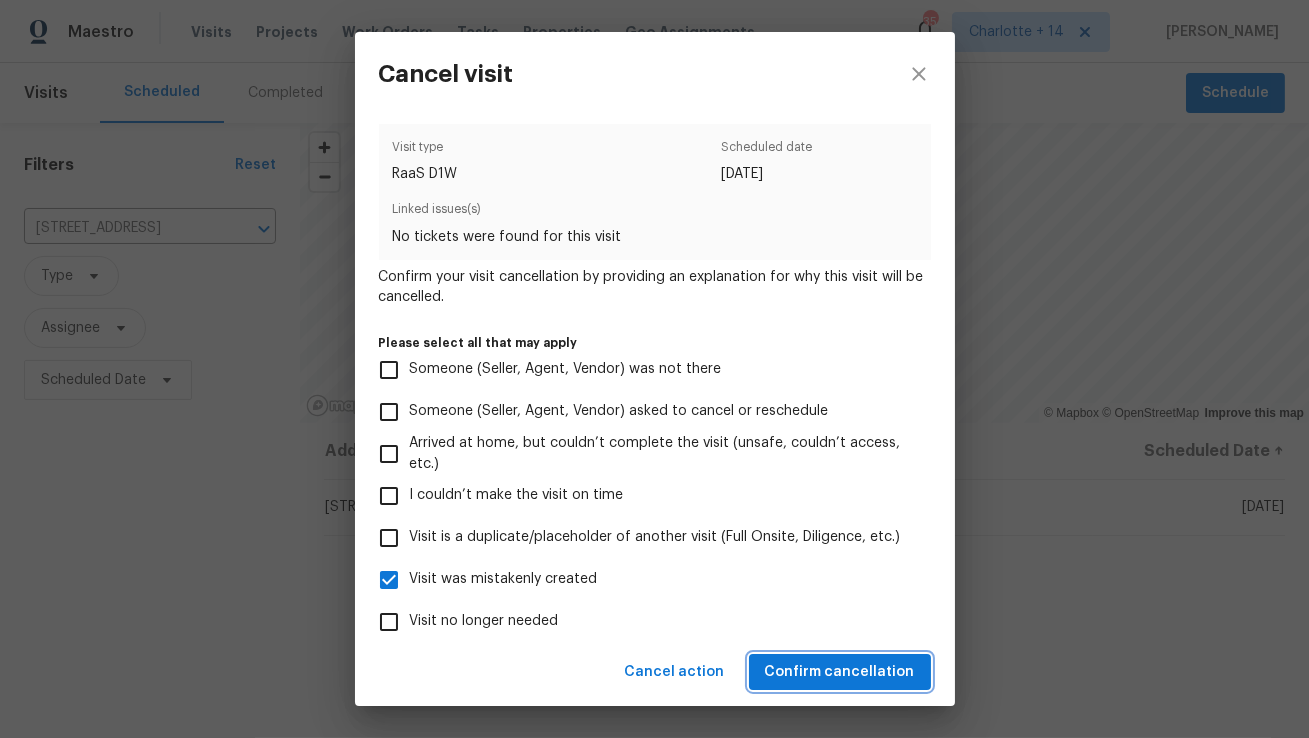 click on "Confirm cancellation" at bounding box center [840, 672] 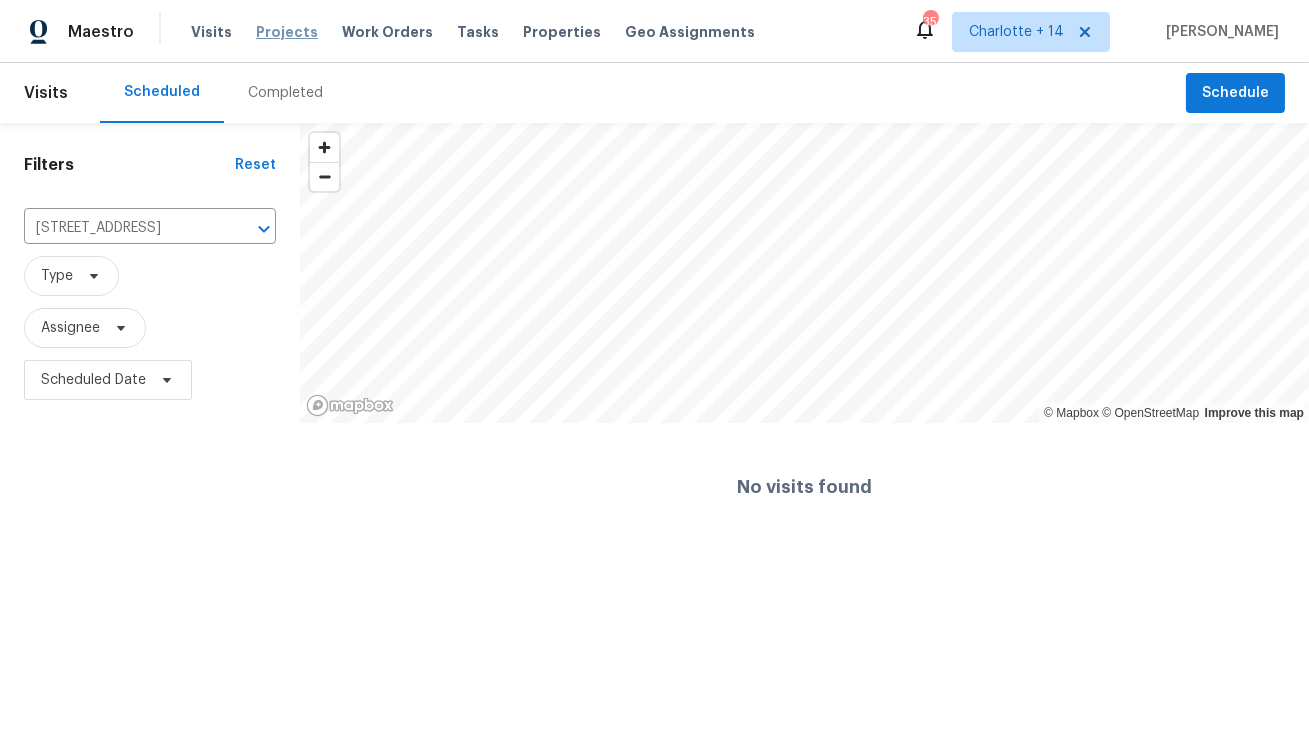 click on "Projects" at bounding box center [287, 32] 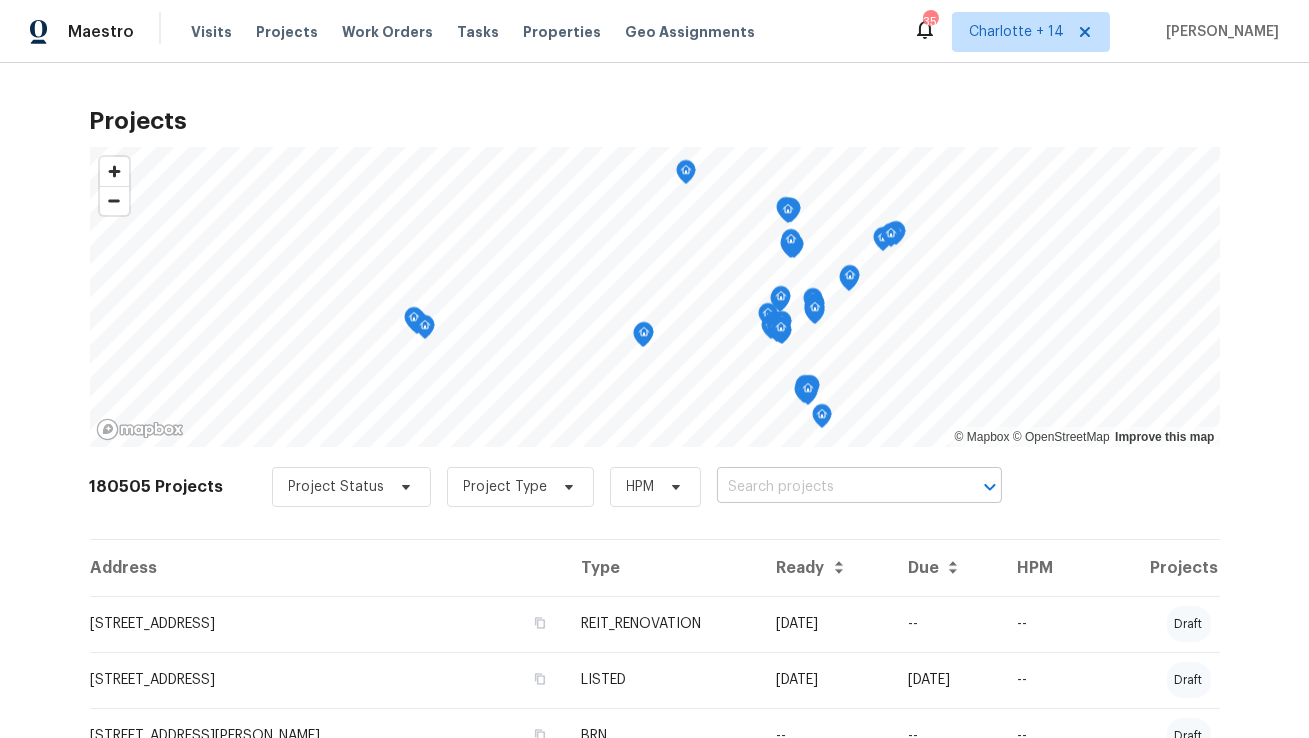 click at bounding box center [831, 487] 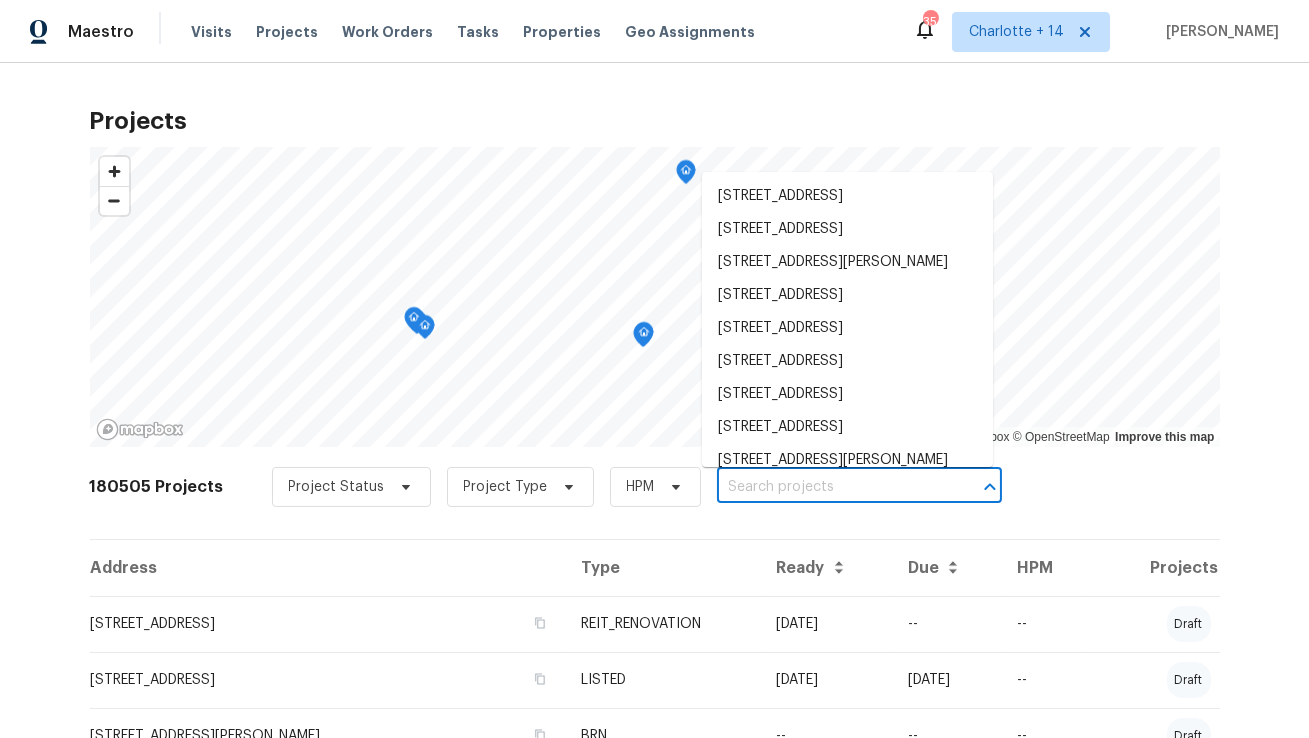 paste on "[STREET_ADDRESS]" 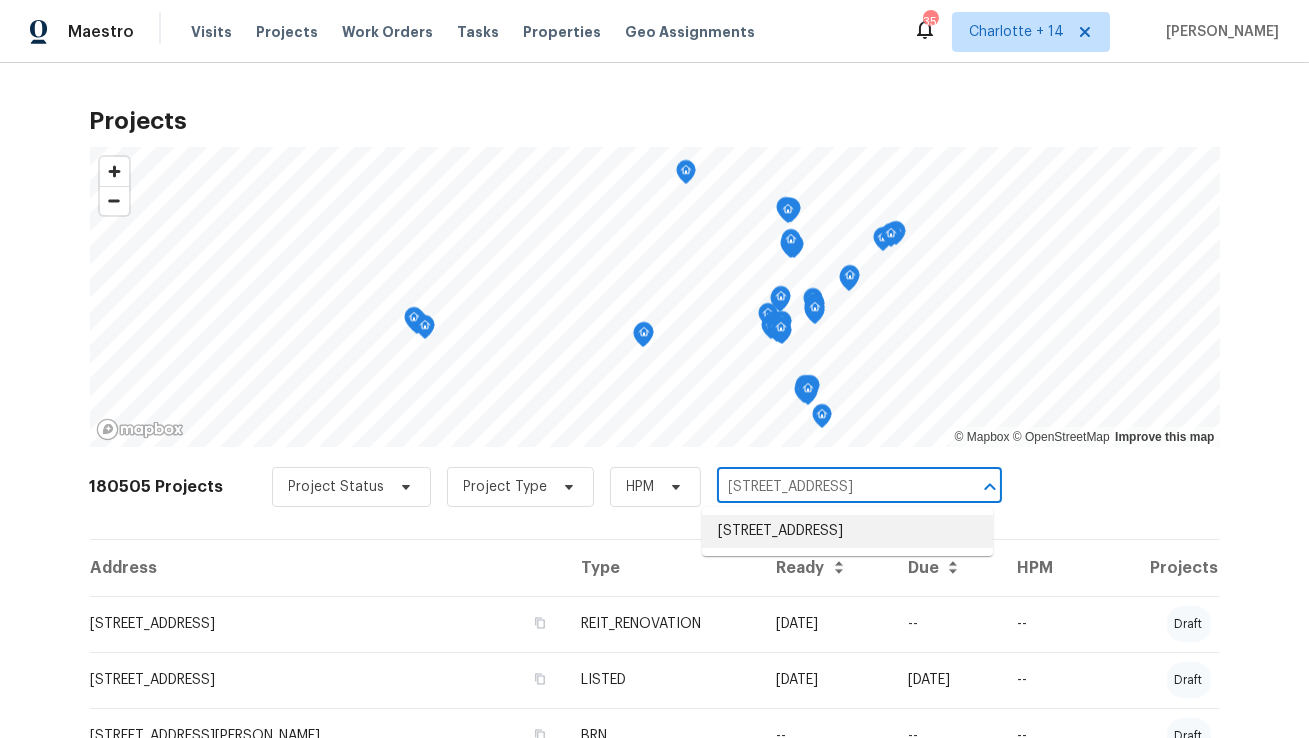 click on "[STREET_ADDRESS]" at bounding box center (847, 531) 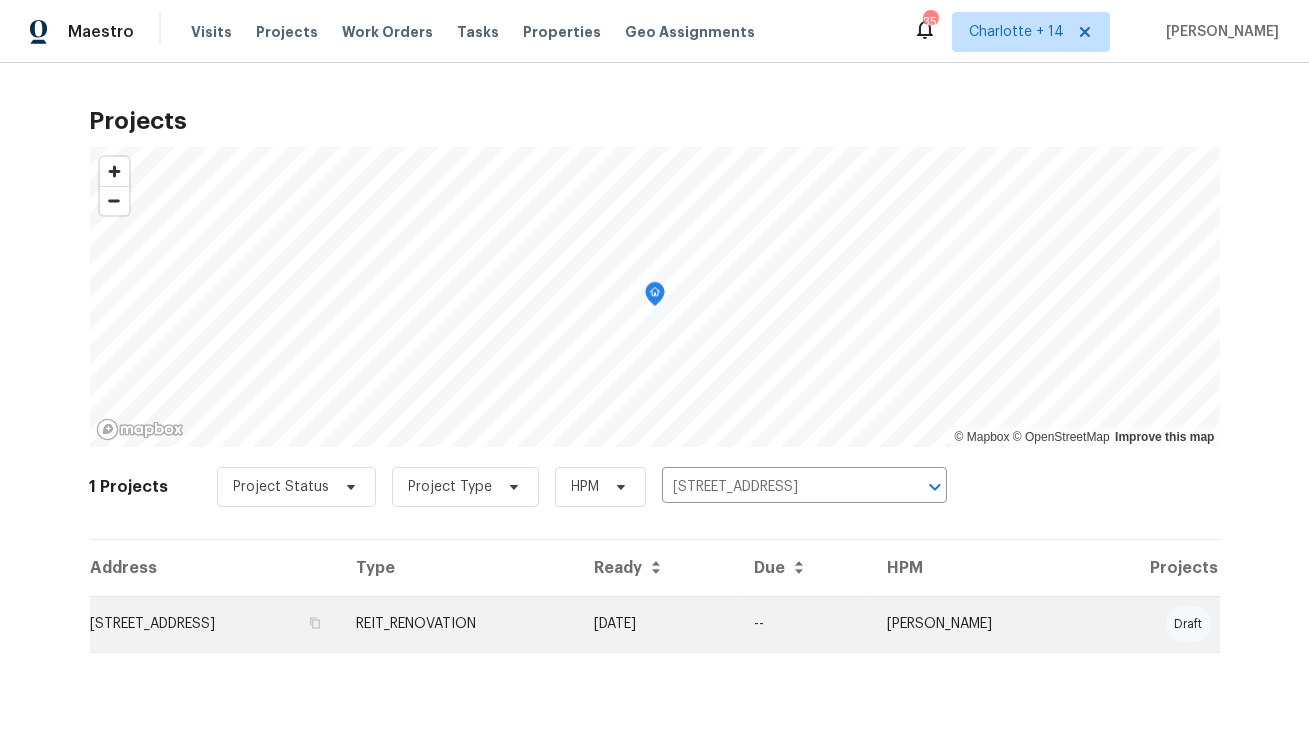 click on "[STREET_ADDRESS]" at bounding box center (215, 624) 